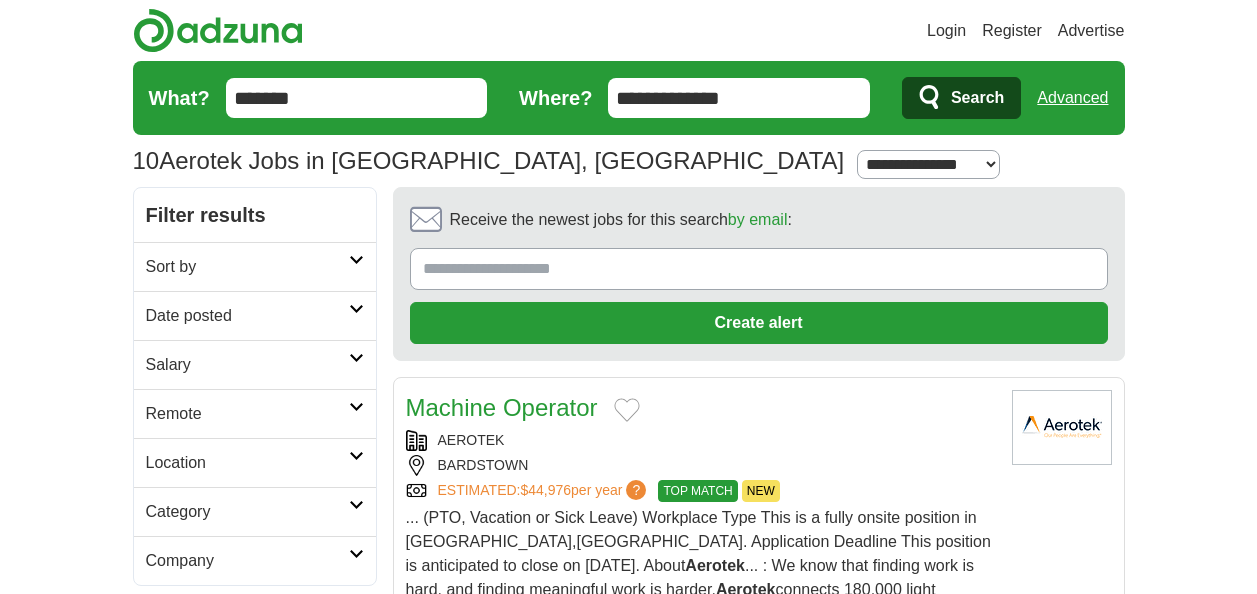 scroll, scrollTop: 0, scrollLeft: 0, axis: both 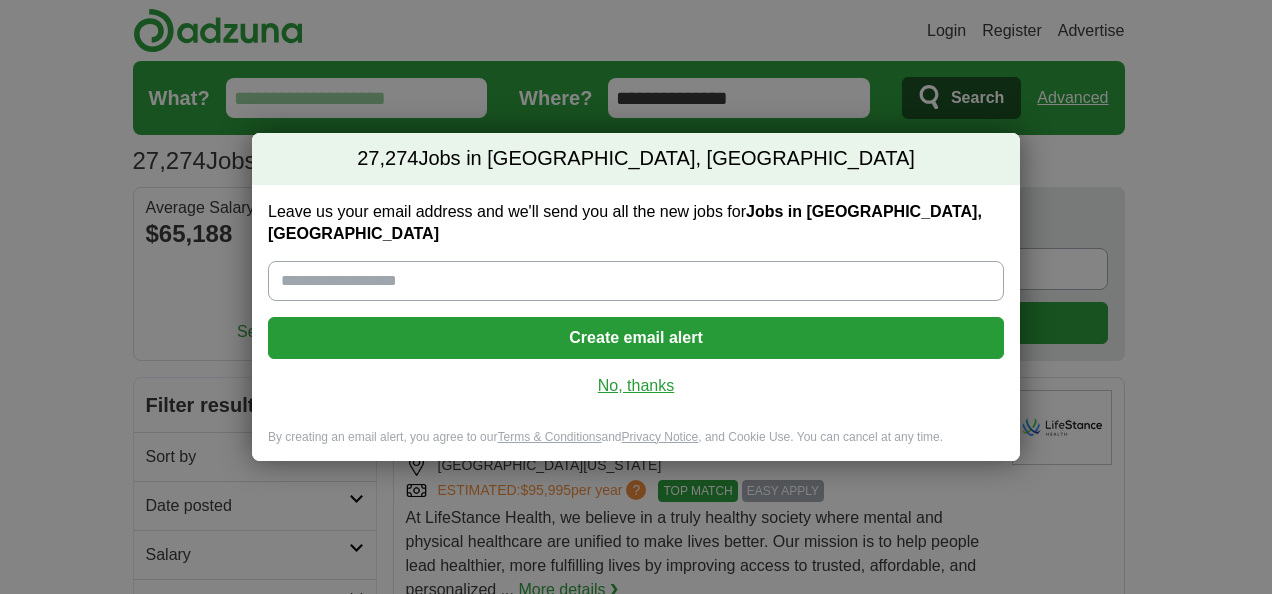 click on "No, thanks" at bounding box center (636, 386) 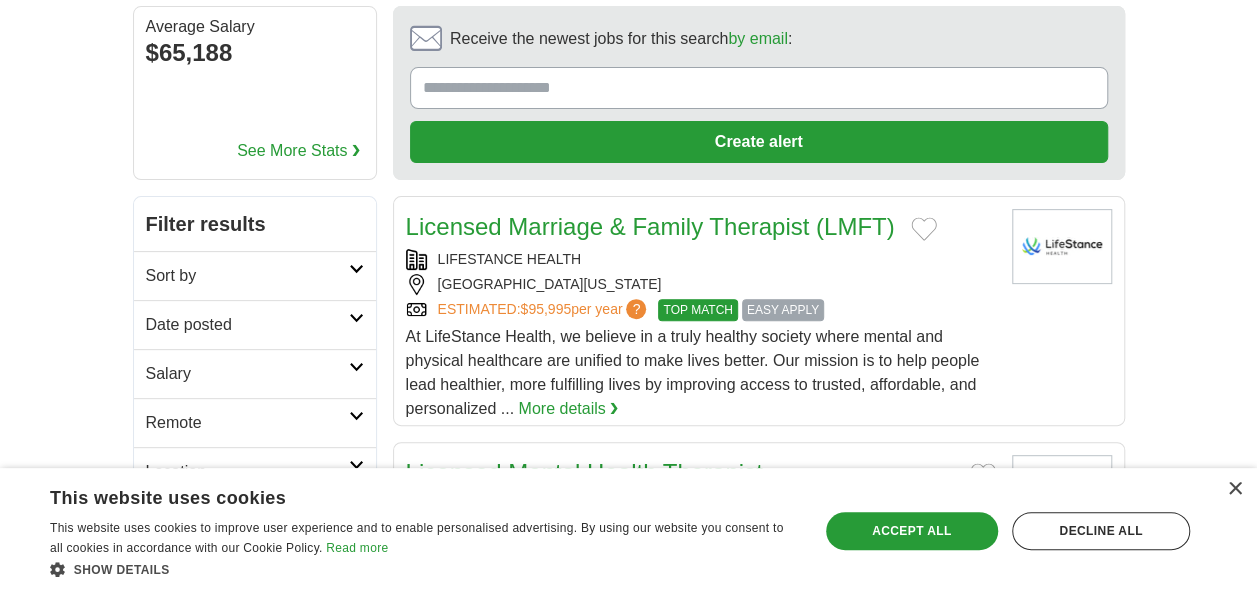 scroll, scrollTop: 200, scrollLeft: 0, axis: vertical 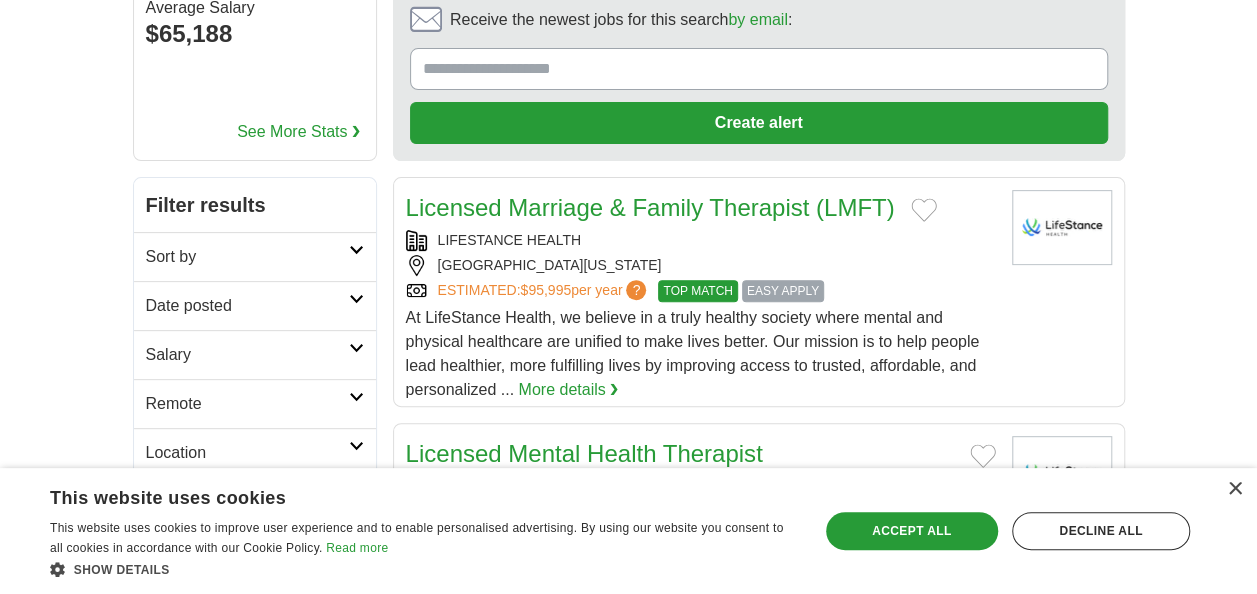 click on "Sort by" at bounding box center (247, 257) 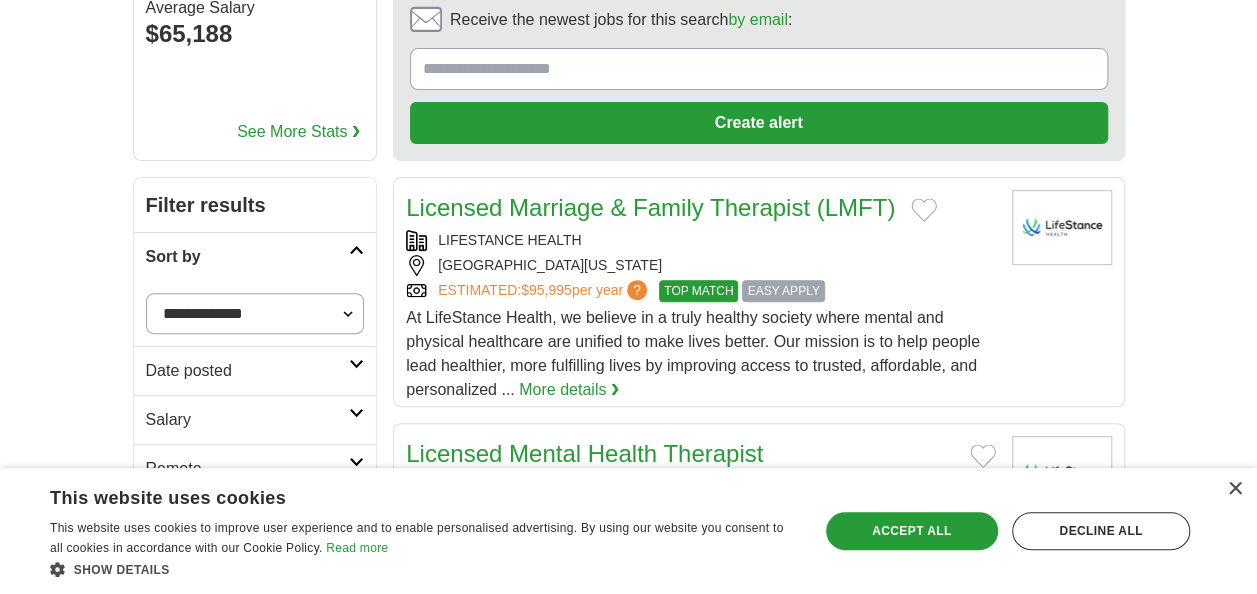 click on "Sort by" at bounding box center (248, 257) 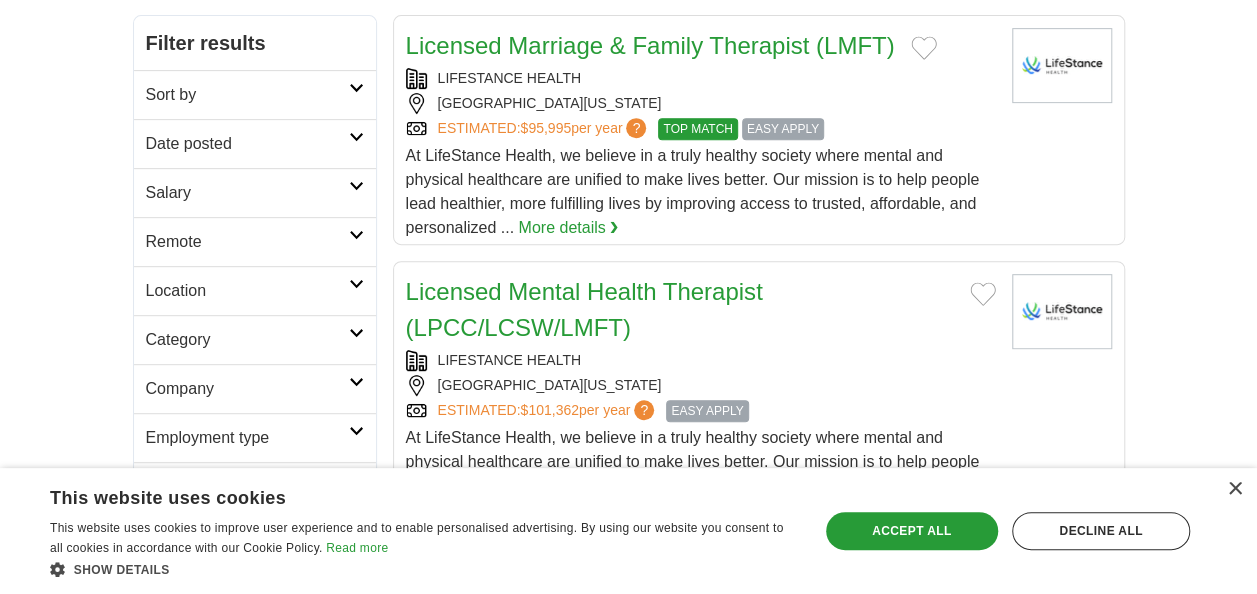 scroll, scrollTop: 400, scrollLeft: 0, axis: vertical 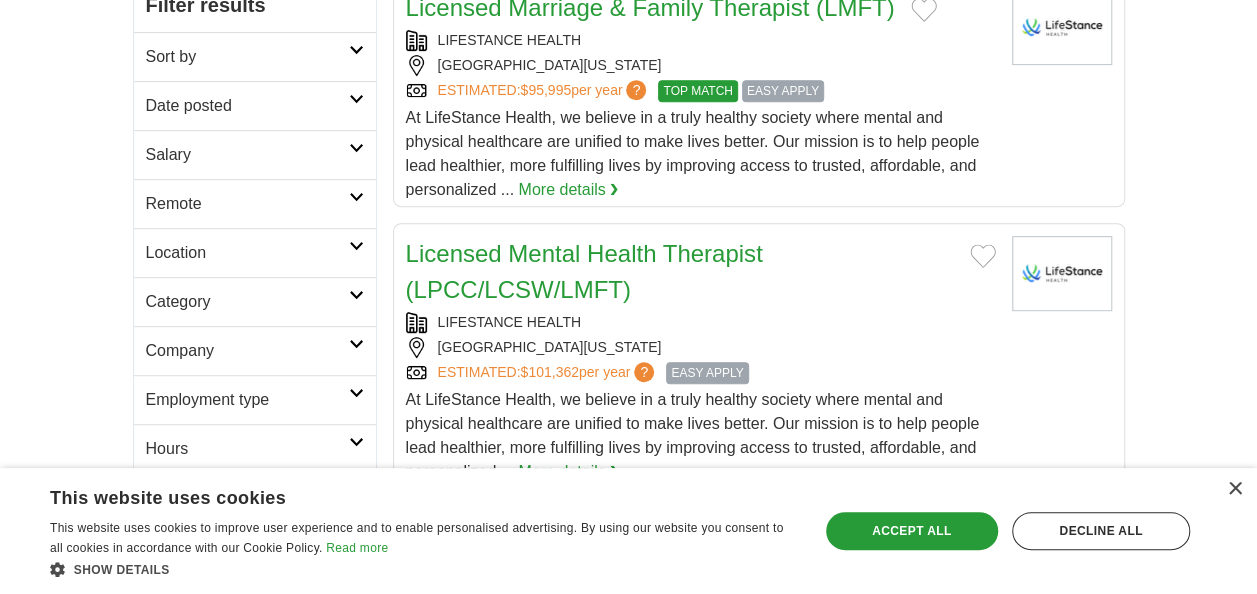 click on "Category" at bounding box center (247, 302) 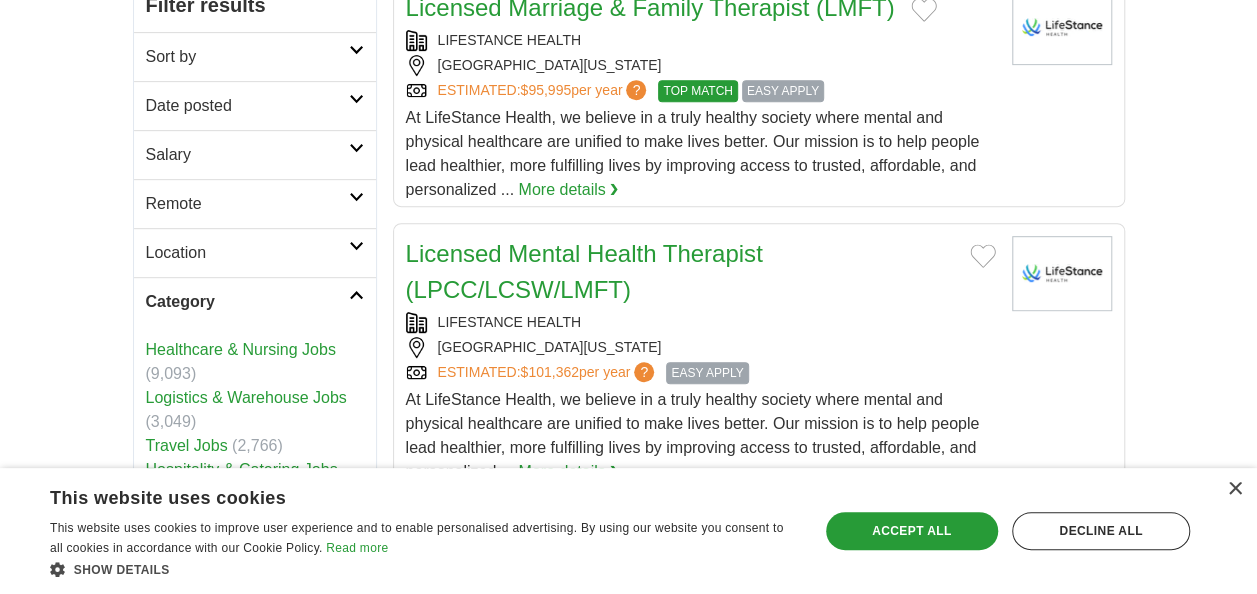 click on "Category" at bounding box center (247, 302) 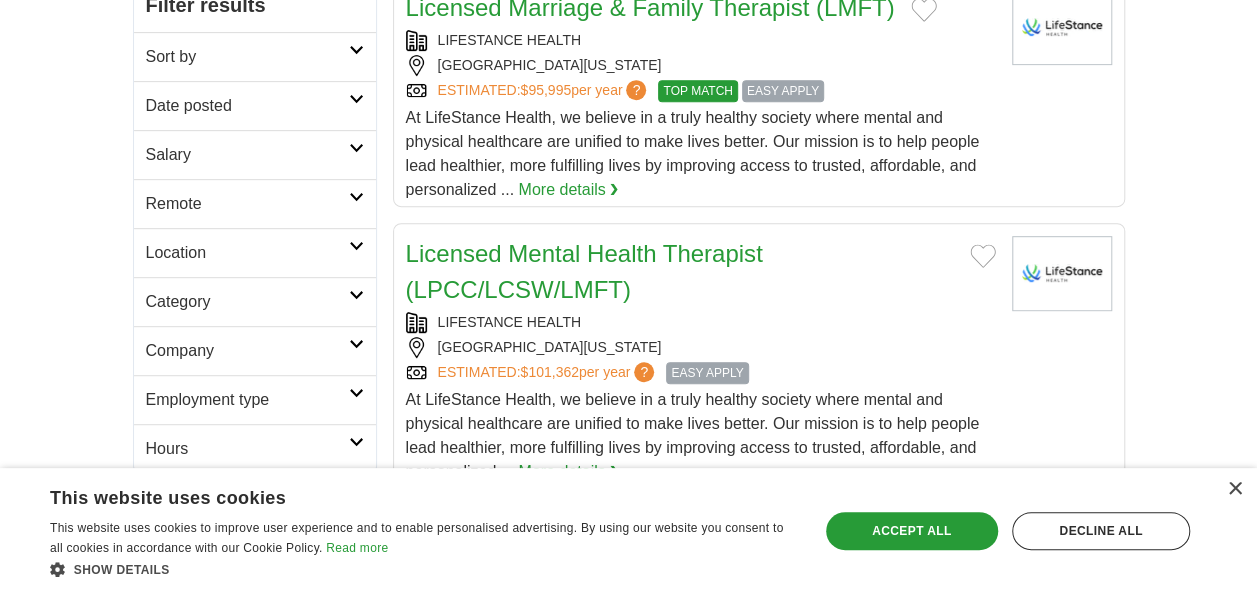 click on "Category" at bounding box center (247, 302) 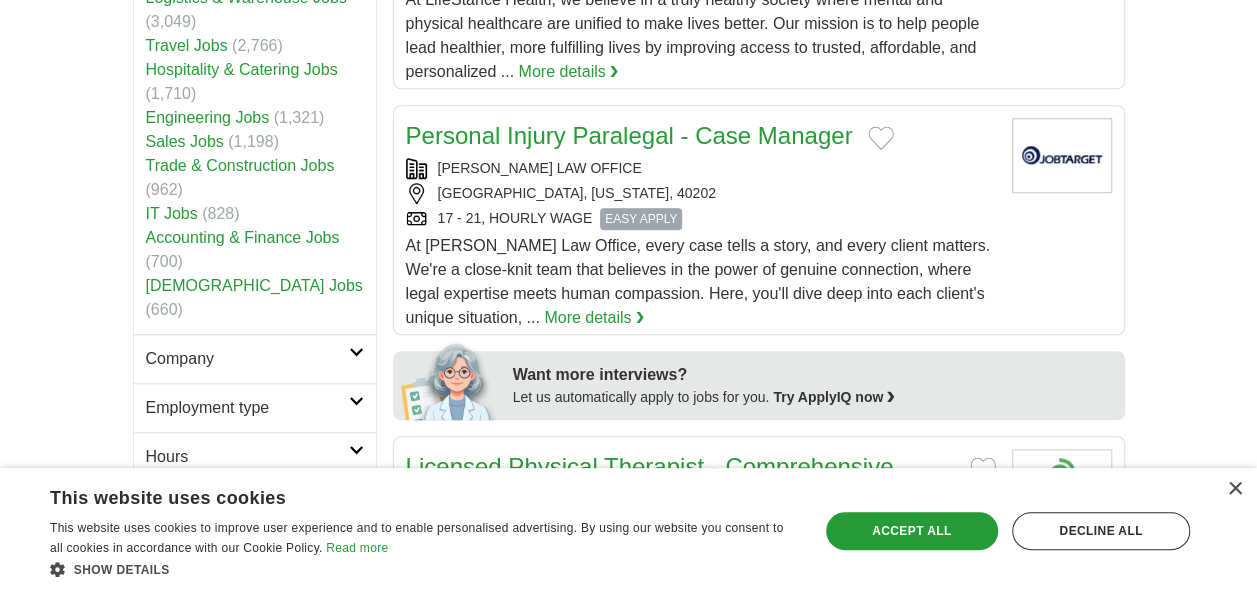 scroll, scrollTop: 600, scrollLeft: 0, axis: vertical 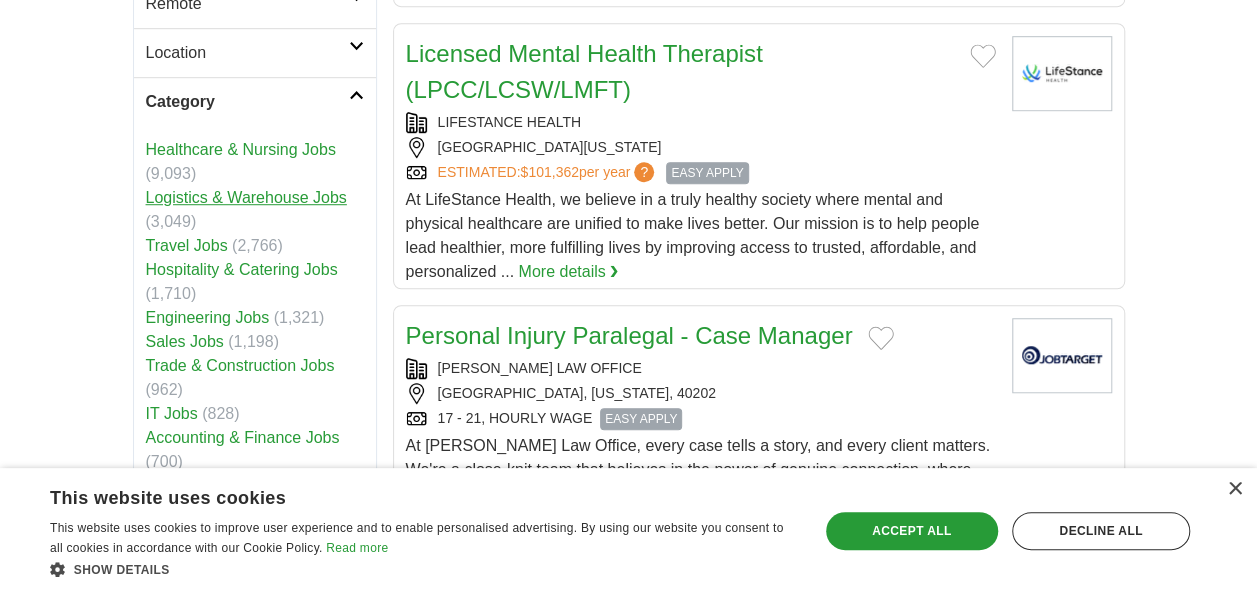 click on "Logistics & Warehouse Jobs" at bounding box center [246, 197] 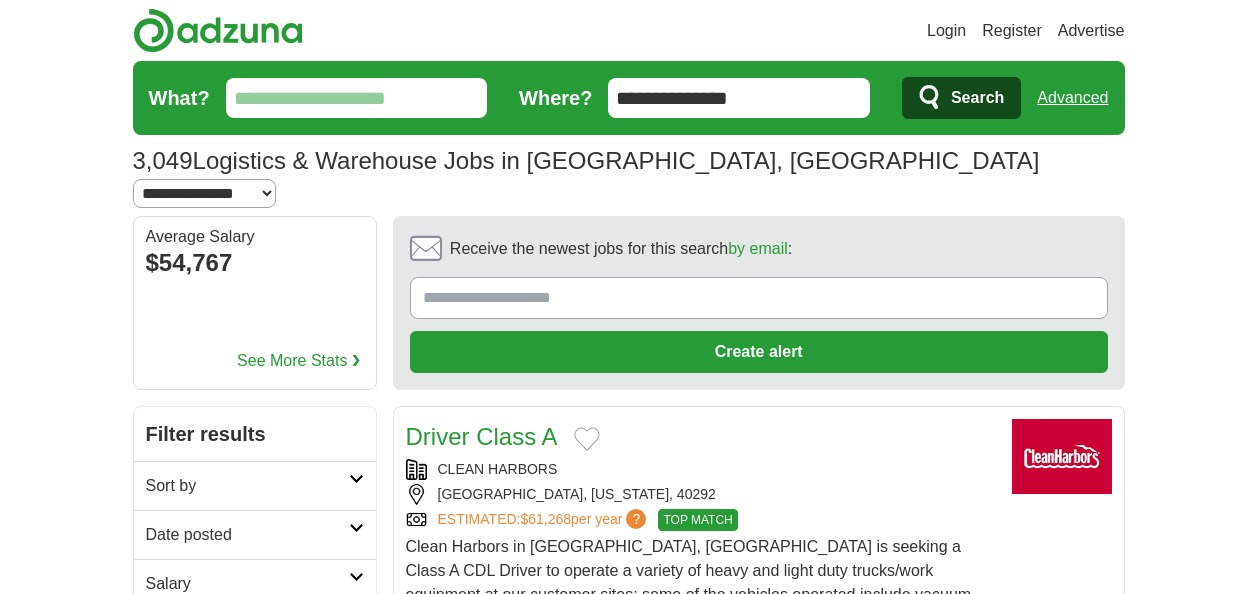 scroll, scrollTop: 200, scrollLeft: 0, axis: vertical 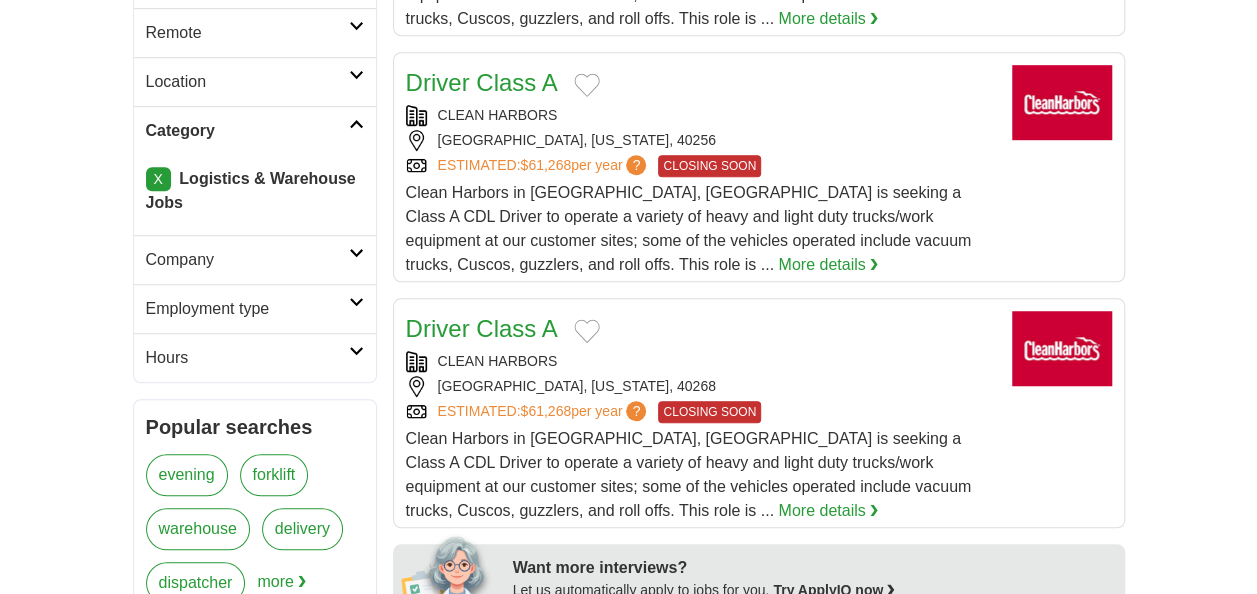 click on "Company" at bounding box center [255, 259] 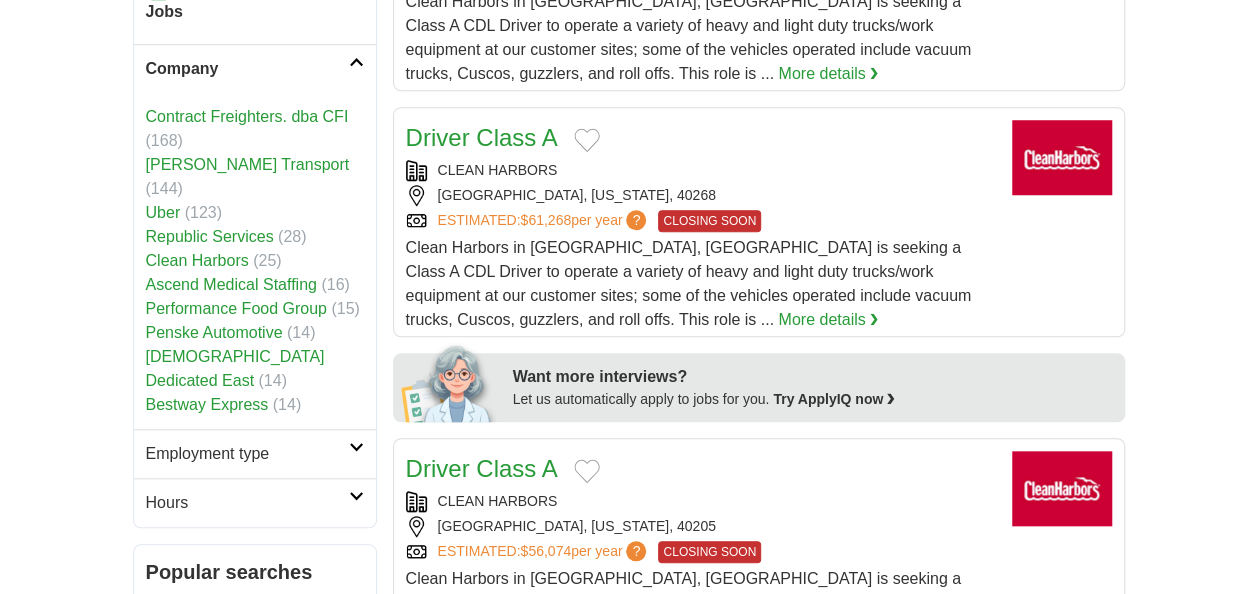 scroll, scrollTop: 800, scrollLeft: 0, axis: vertical 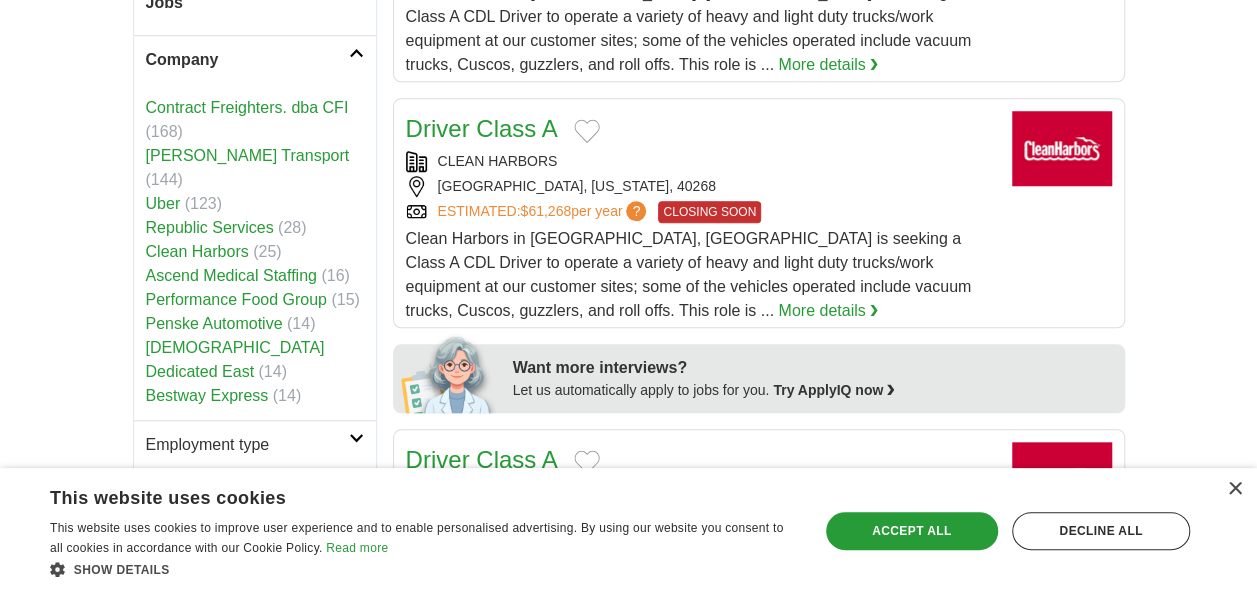 click on "Employment type" at bounding box center [255, 444] 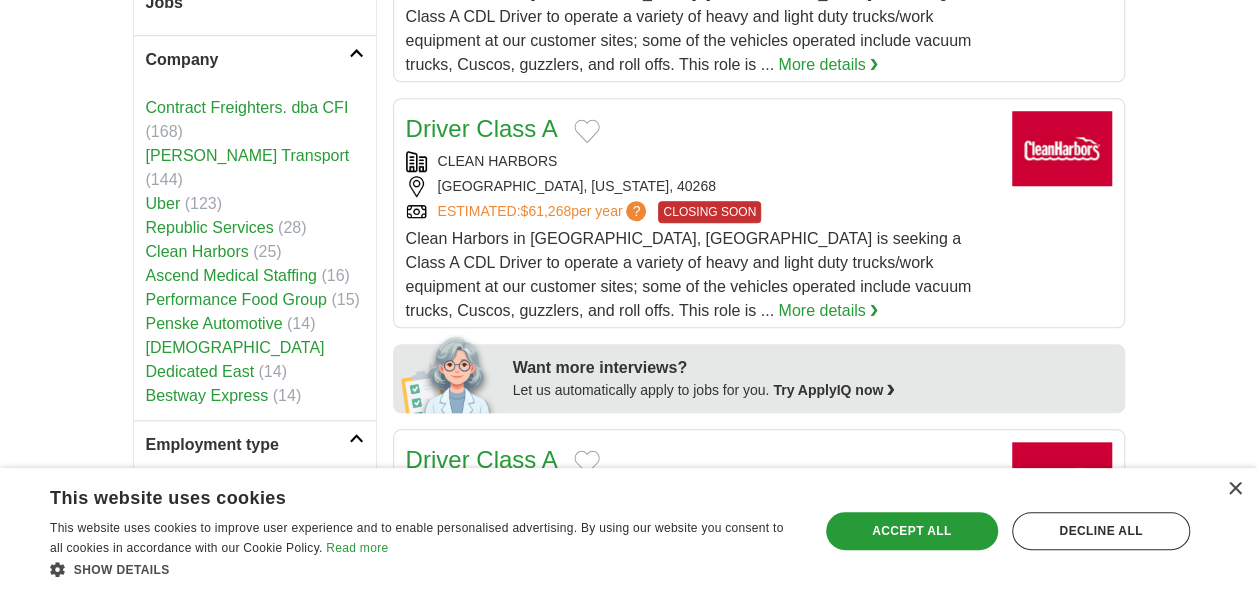 scroll, scrollTop: 1000, scrollLeft: 0, axis: vertical 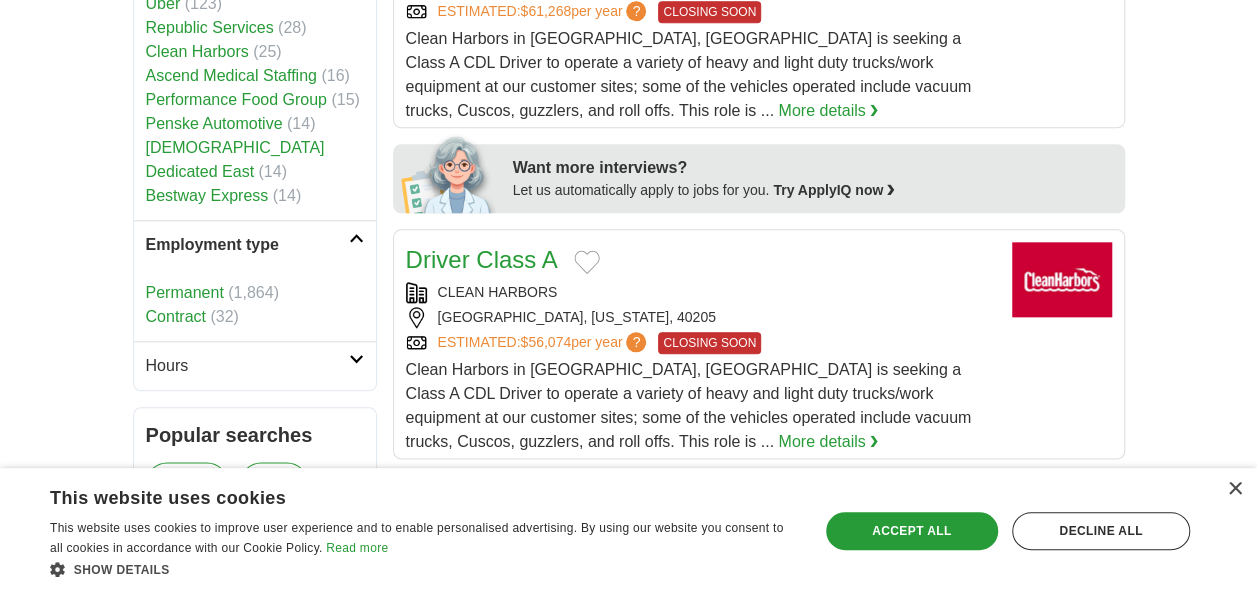 click on "Hours" at bounding box center [247, 366] 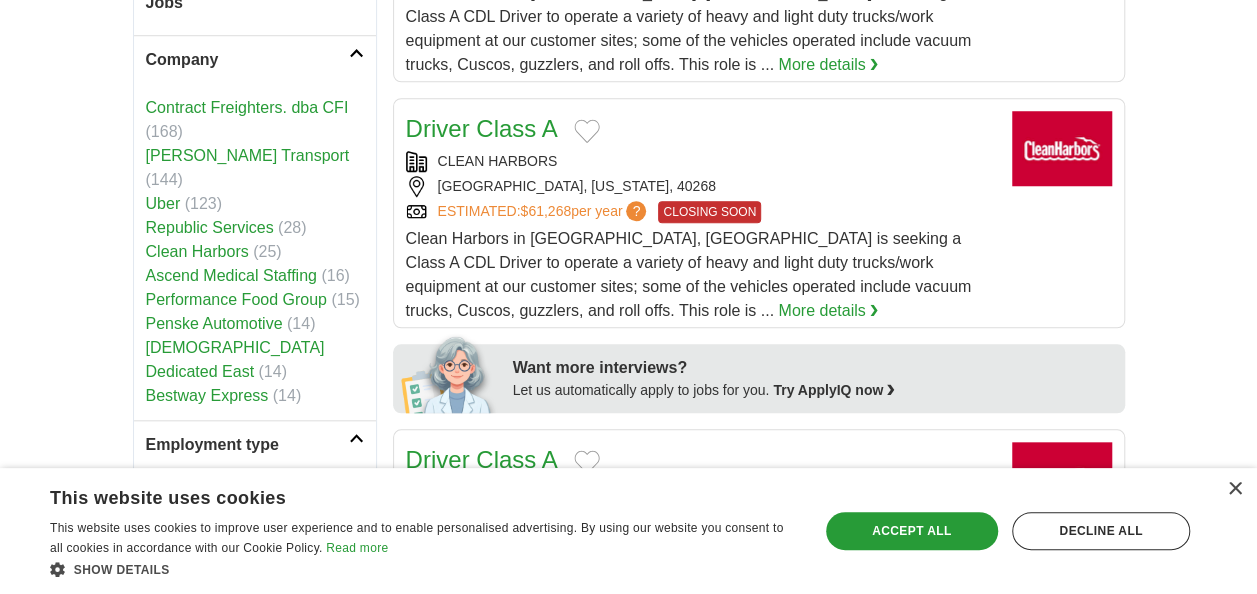 scroll, scrollTop: 600, scrollLeft: 0, axis: vertical 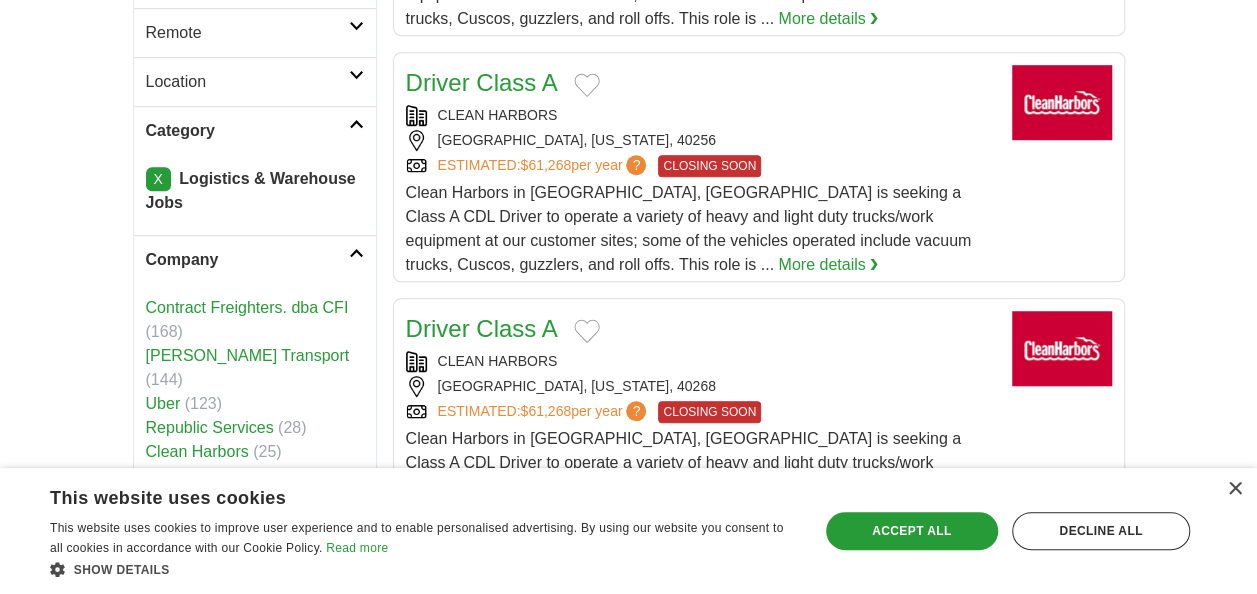 click on "Company" at bounding box center (247, 260) 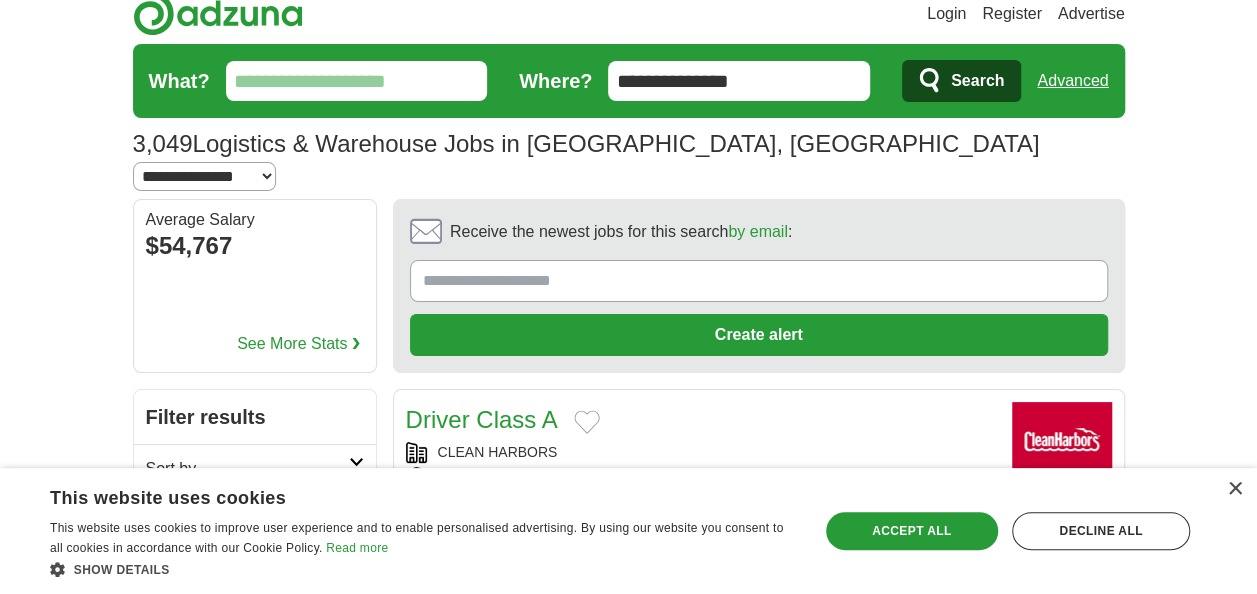 scroll, scrollTop: 0, scrollLeft: 0, axis: both 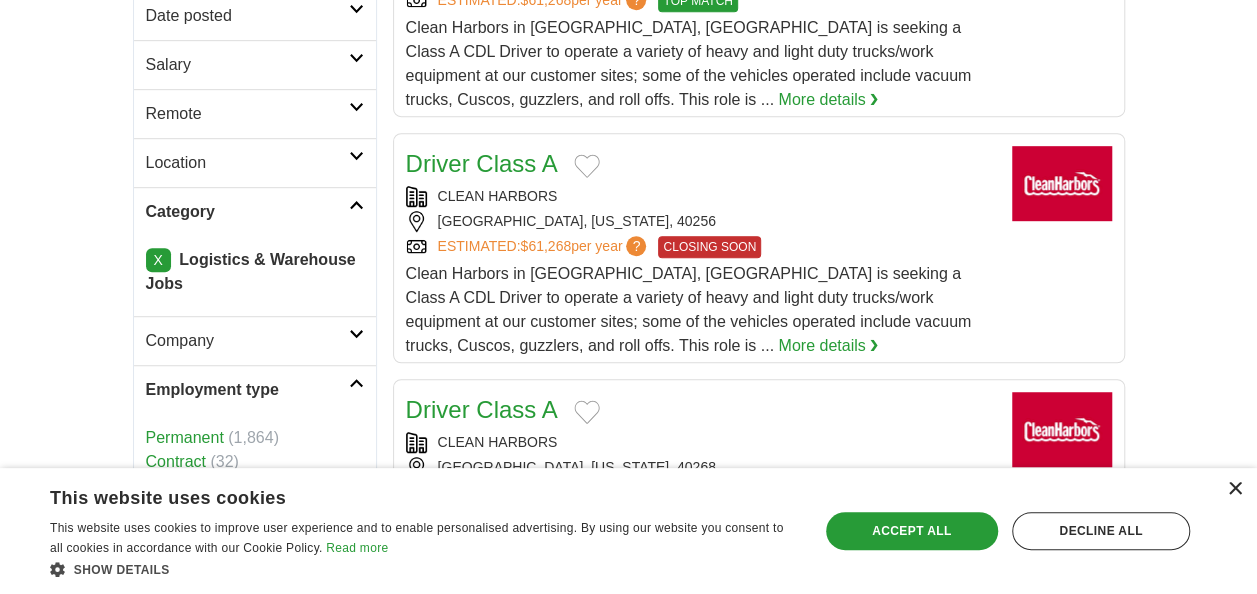 click on "×" at bounding box center [1234, 489] 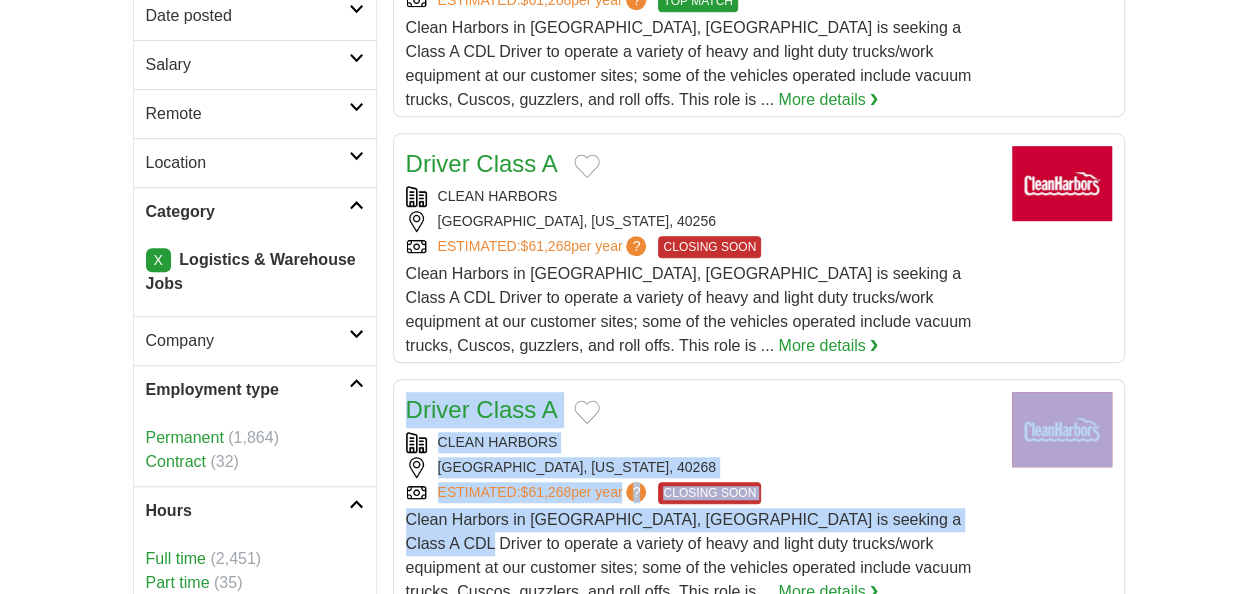 drag, startPoint x: 1112, startPoint y: 385, endPoint x: 552, endPoint y: 614, distance: 605.01324 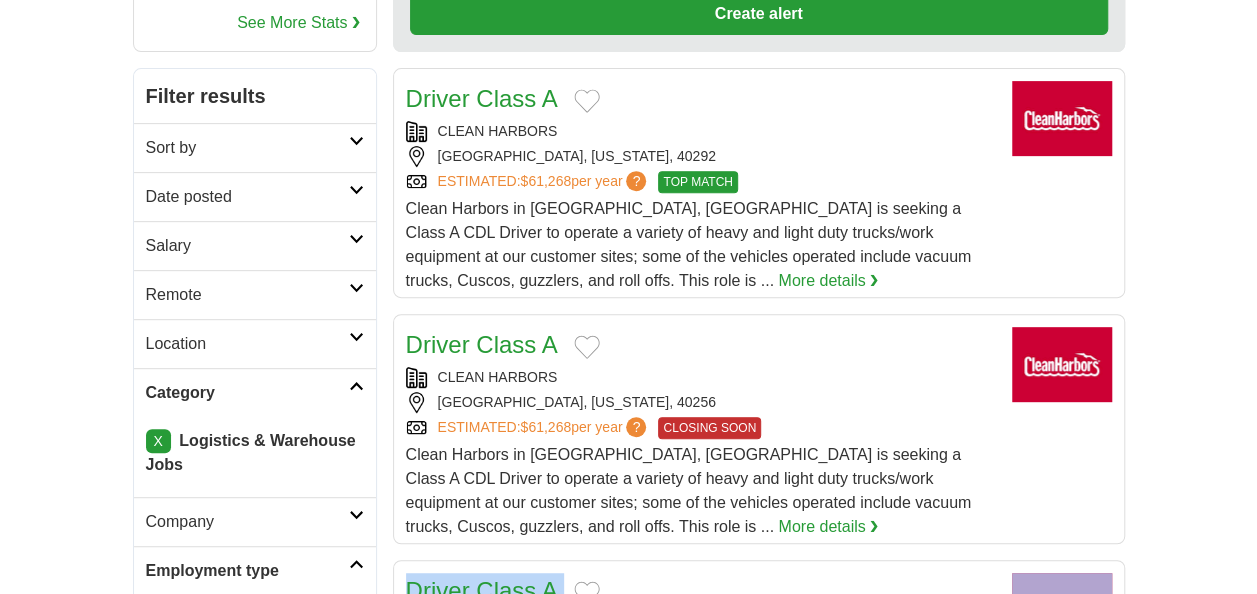 scroll, scrollTop: 319, scrollLeft: 0, axis: vertical 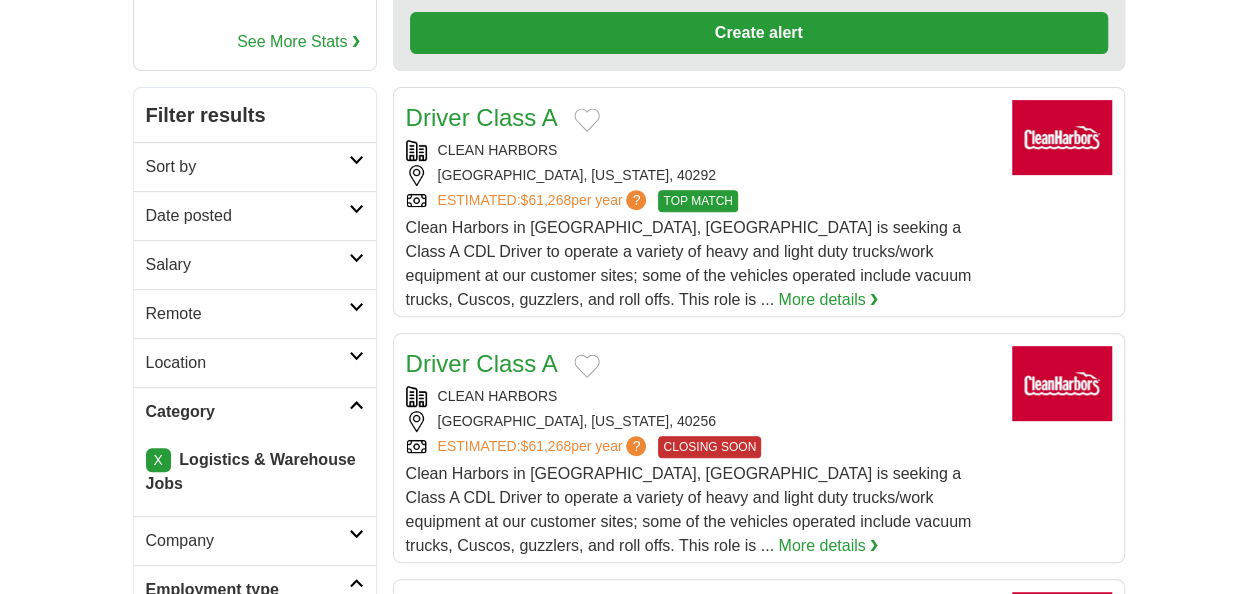 click on "Login
Register
Advertise
3,049
Logistics & Warehouse Jobs in Louisville, KY
Salary
Salary
Select a salary range
Salary from
from $10,000
from $20,000
from $40,000
from $60,000
from $80,000
from $100,000
per year
Remote" at bounding box center [628, 2210] 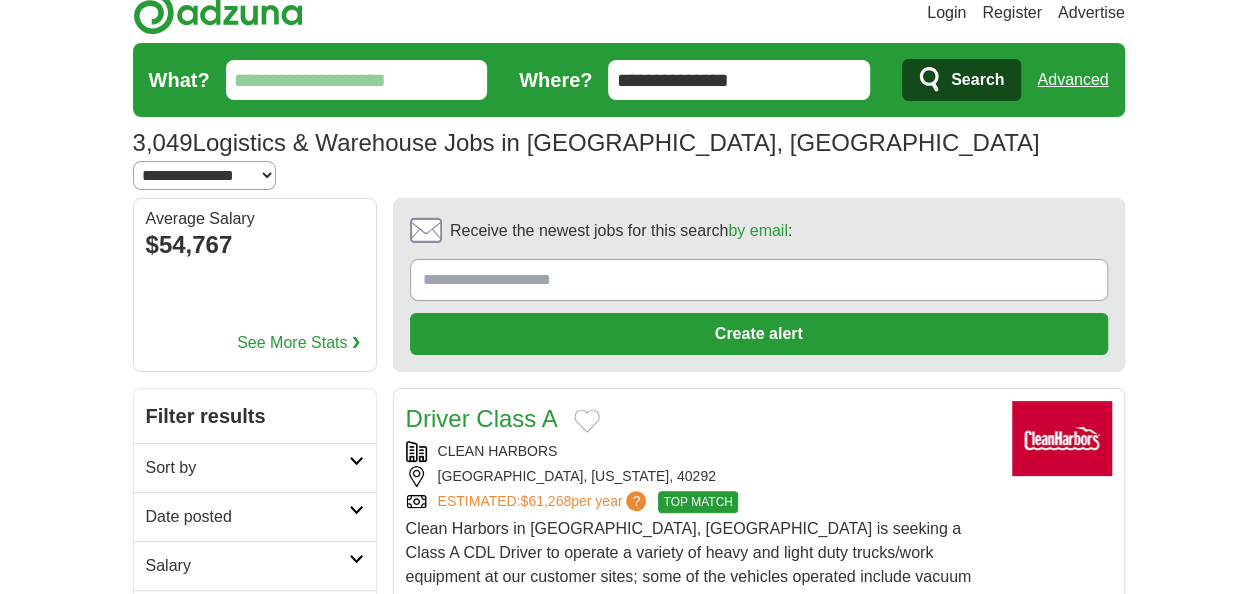 scroll, scrollTop: 0, scrollLeft: 0, axis: both 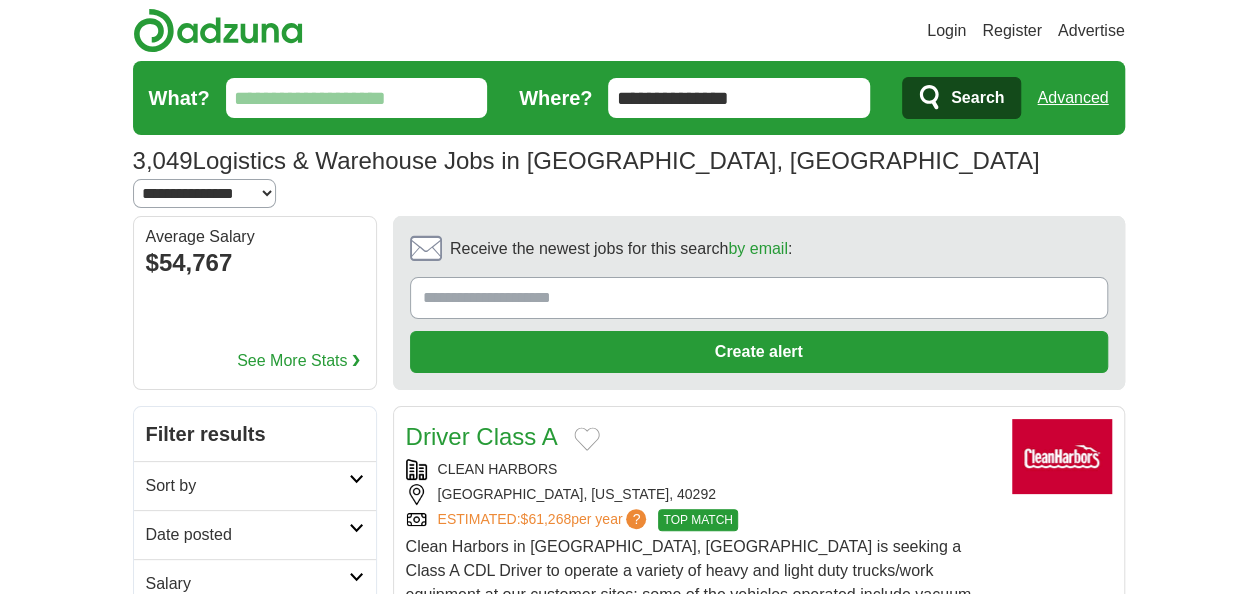 click on "What?" at bounding box center (357, 98) 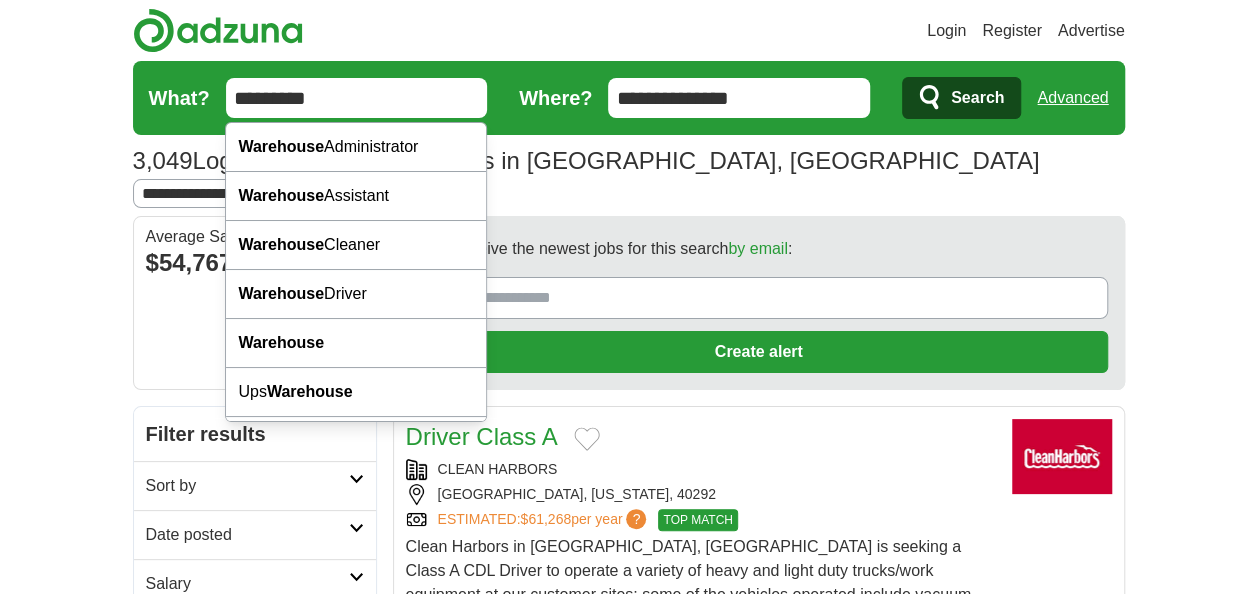 type on "*********" 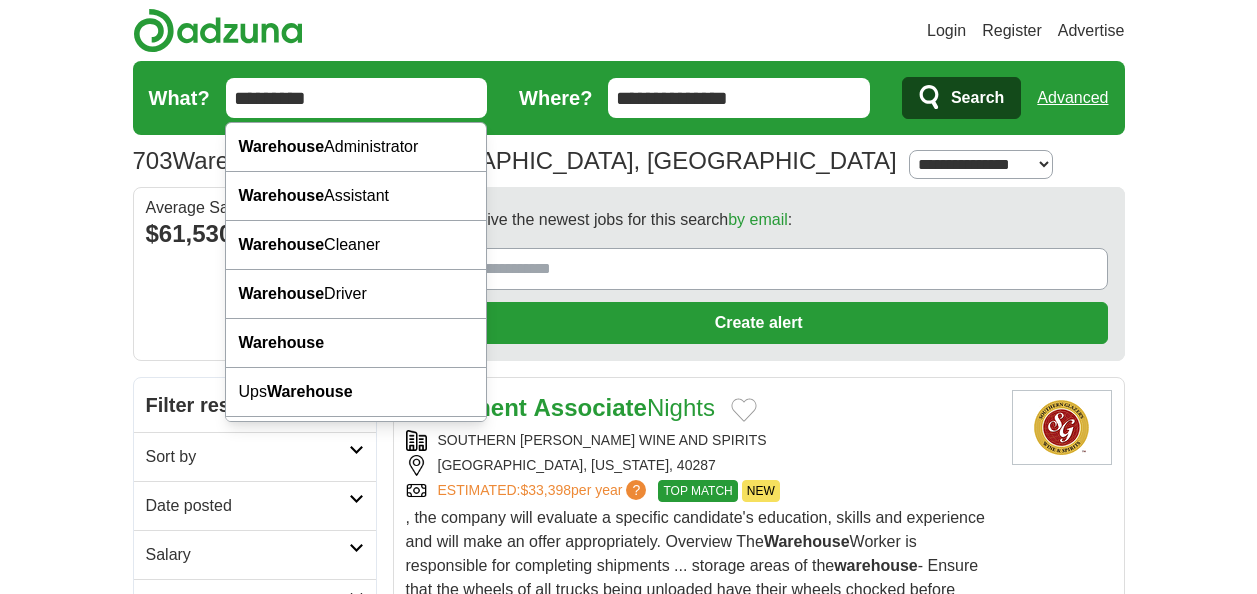 scroll, scrollTop: 0, scrollLeft: 0, axis: both 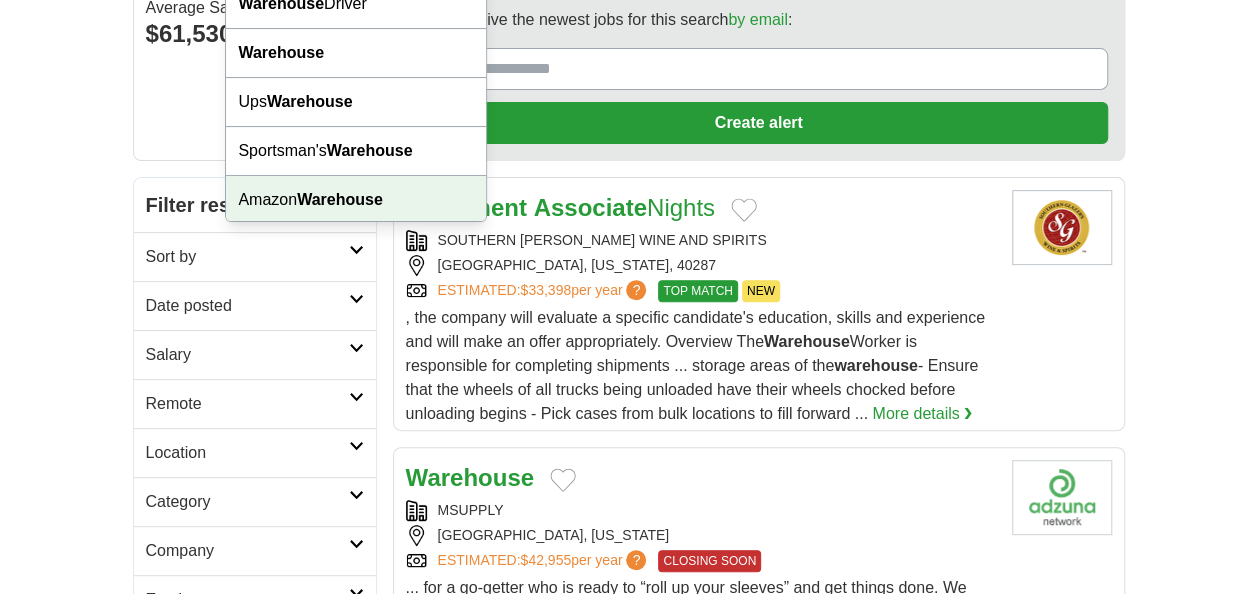 click on "Amazon  Warehouse" at bounding box center (356, 200) 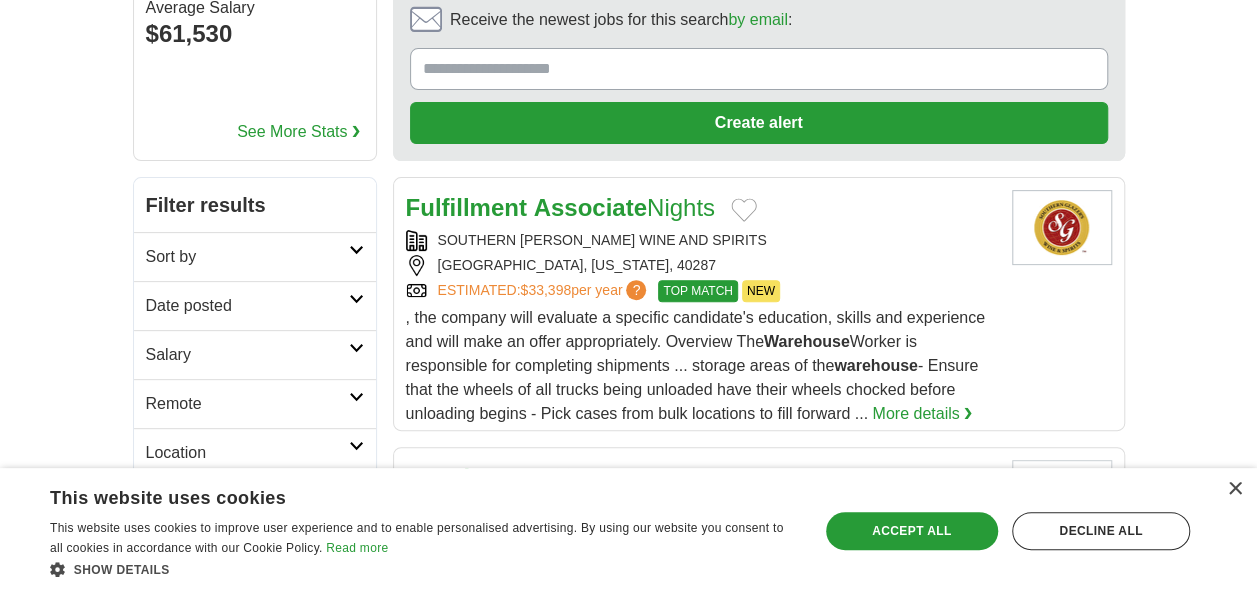 scroll, scrollTop: 0, scrollLeft: 0, axis: both 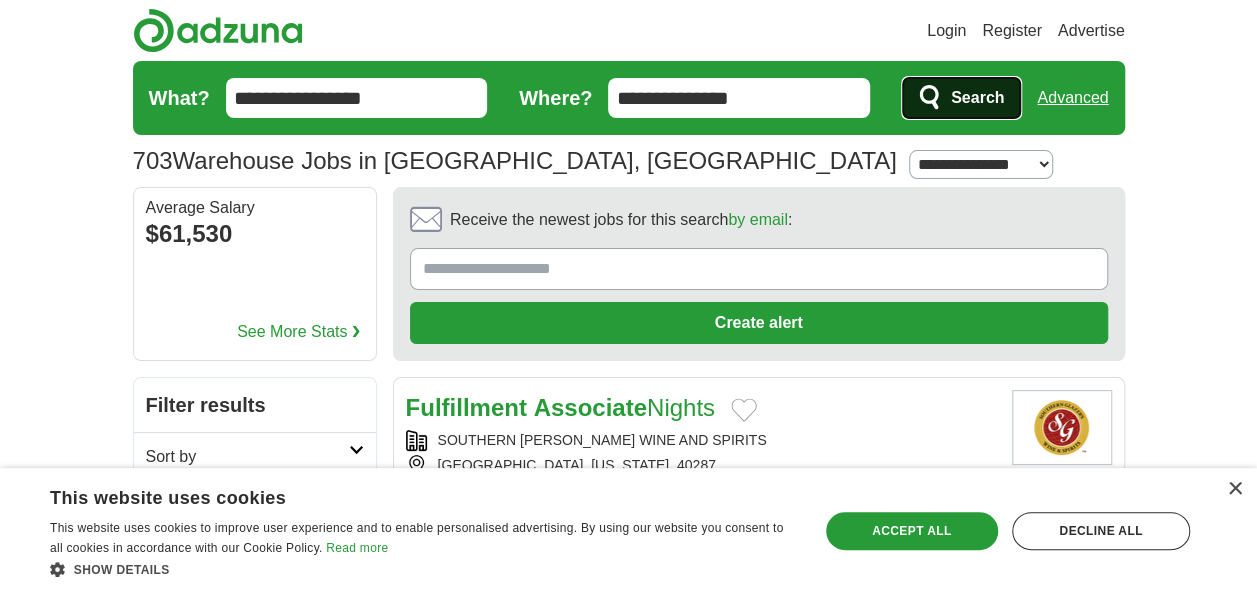 click on "Search" at bounding box center [961, 98] 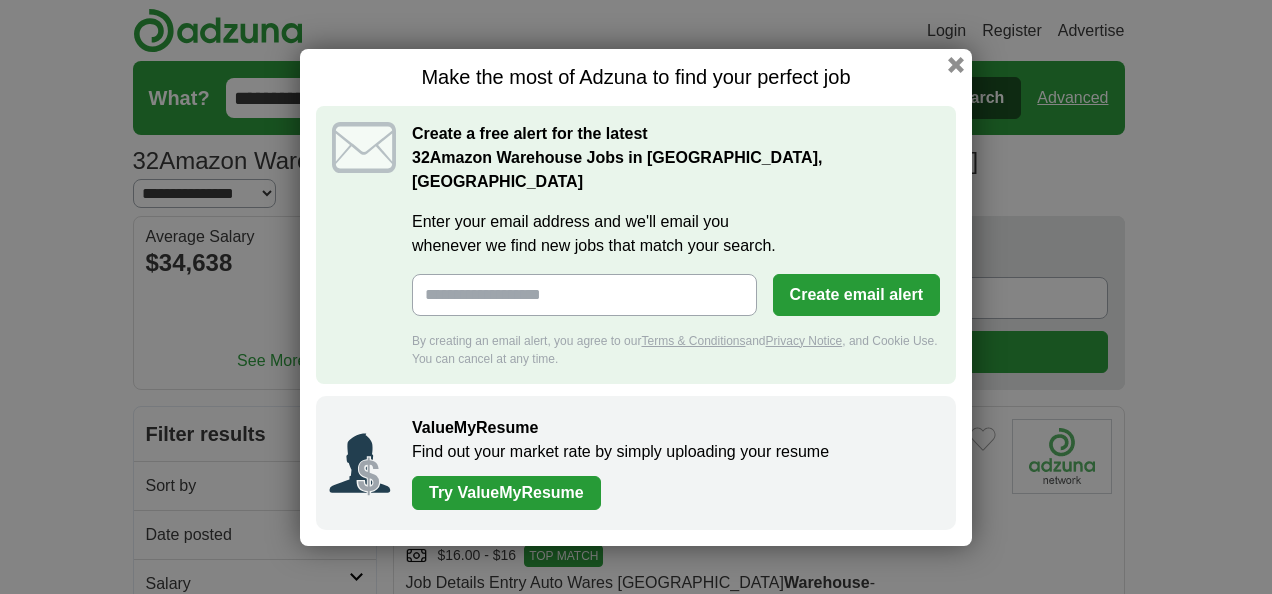 scroll, scrollTop: 0, scrollLeft: 0, axis: both 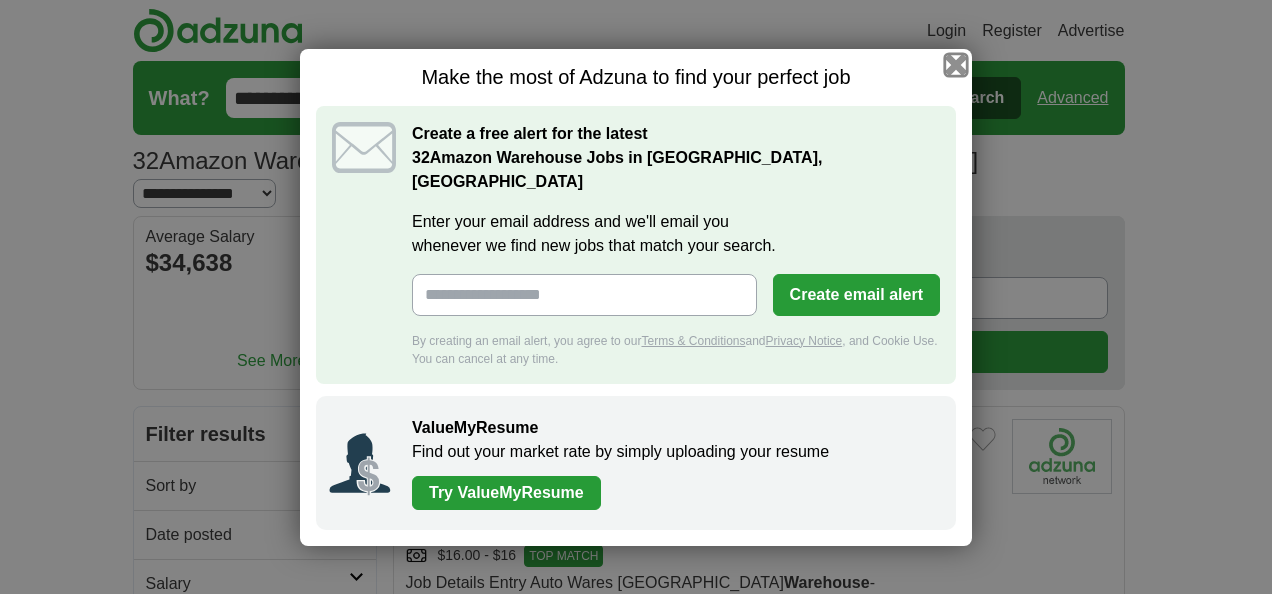 click at bounding box center [956, 64] 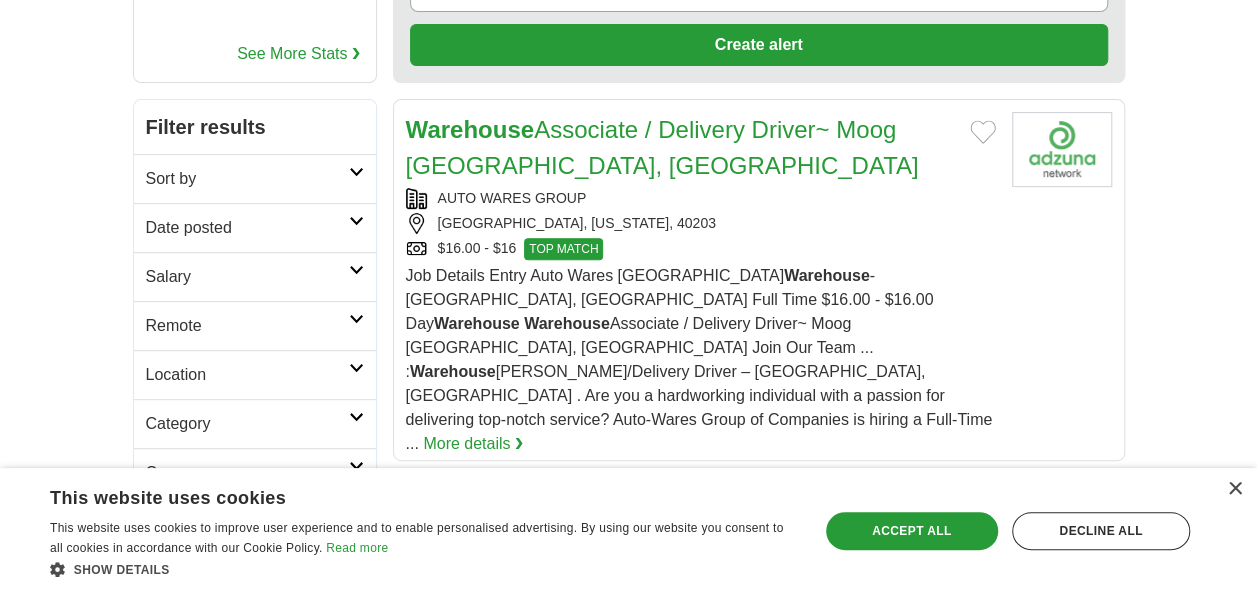 scroll, scrollTop: 0, scrollLeft: 0, axis: both 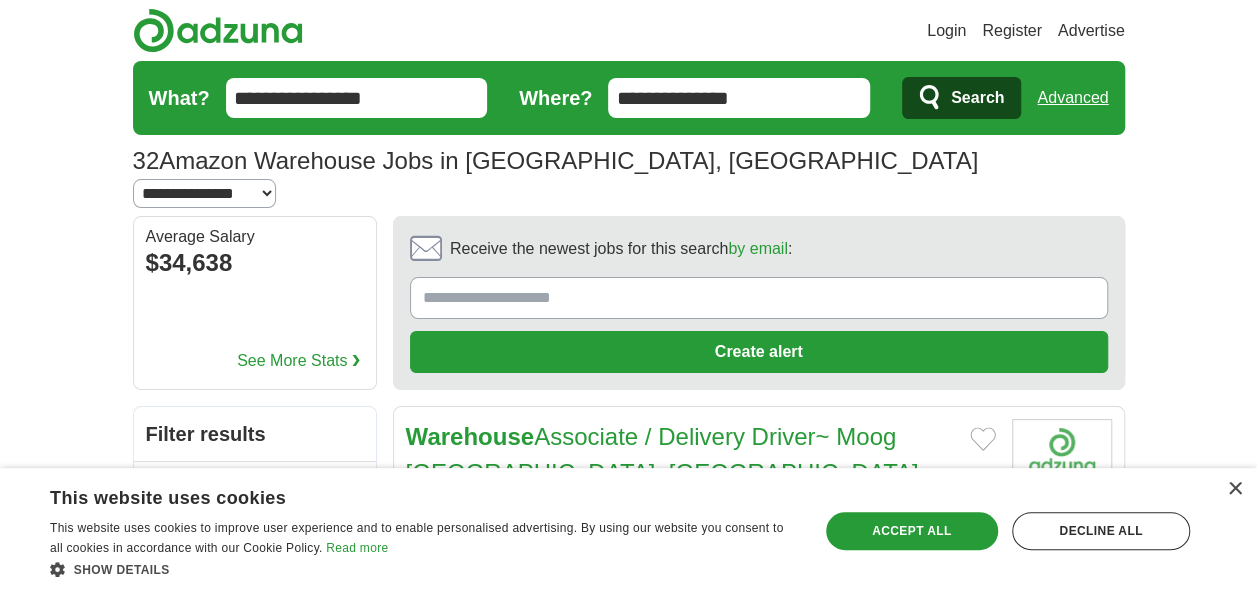 click on "**********" at bounding box center [357, 98] 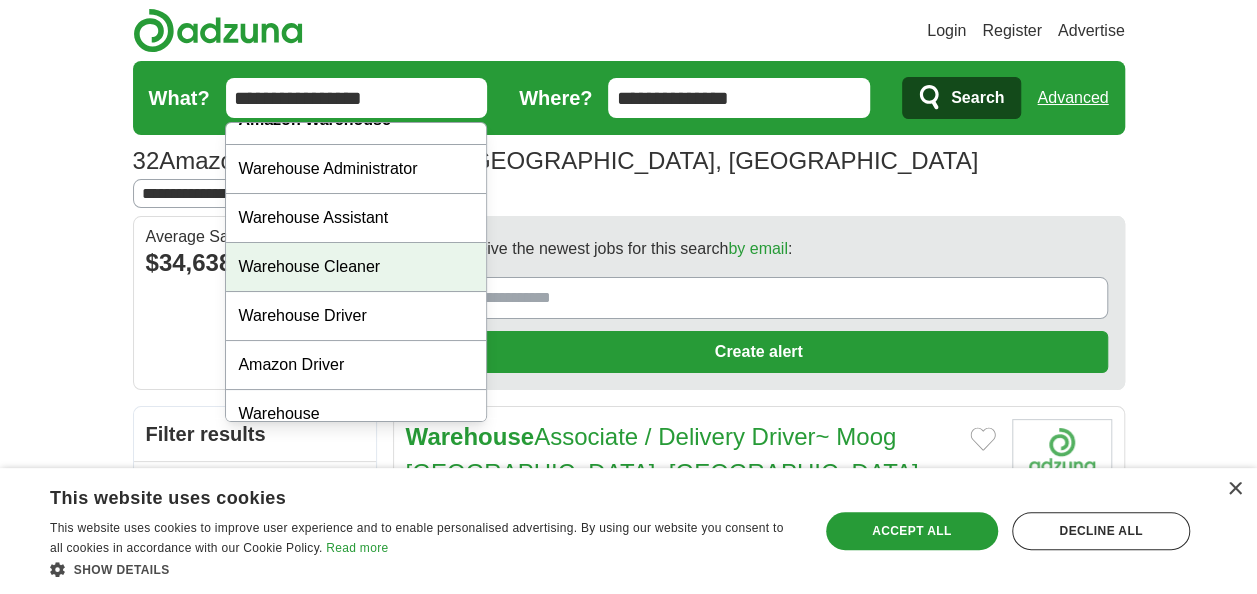 scroll, scrollTop: 42, scrollLeft: 0, axis: vertical 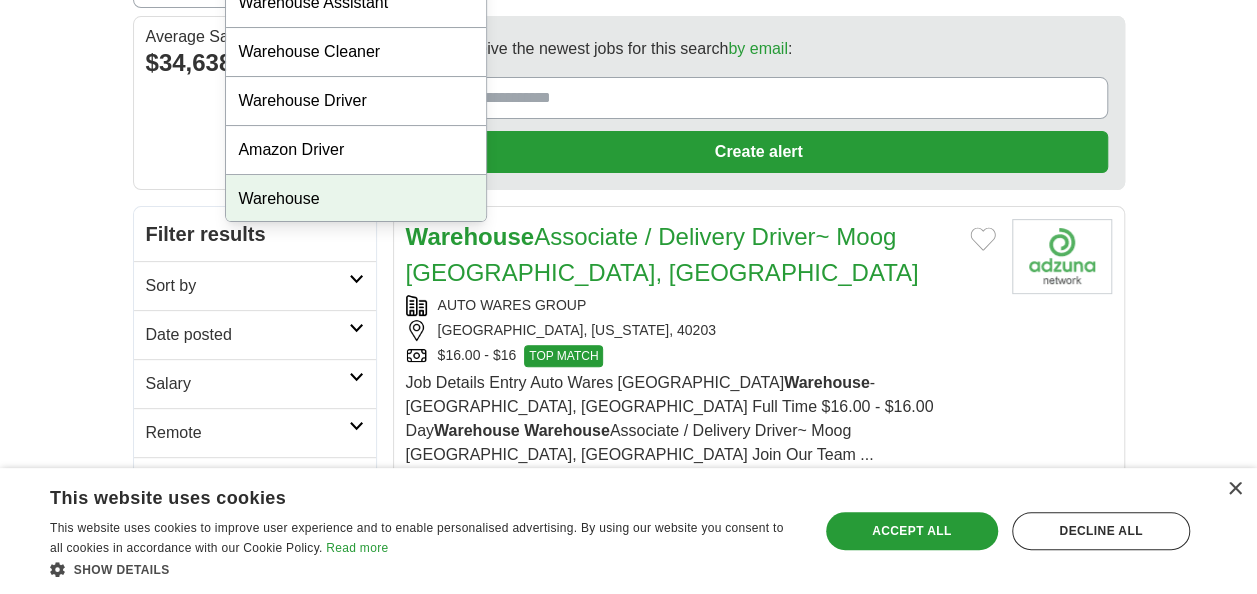 click on "Warehouse" at bounding box center [356, 199] 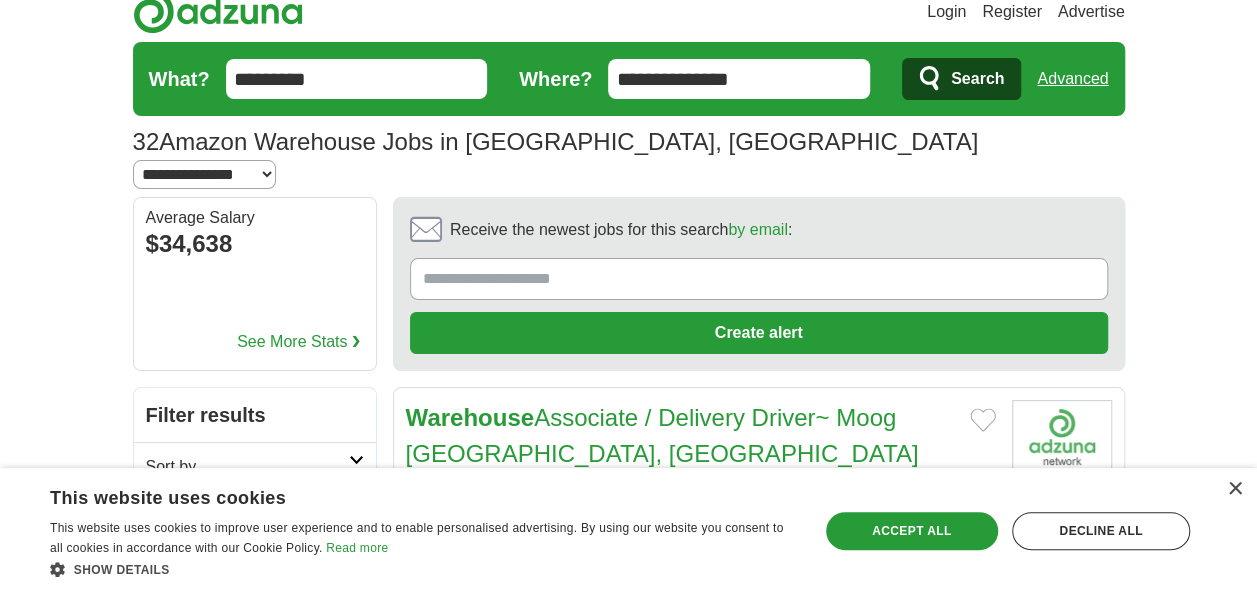 scroll, scrollTop: 0, scrollLeft: 0, axis: both 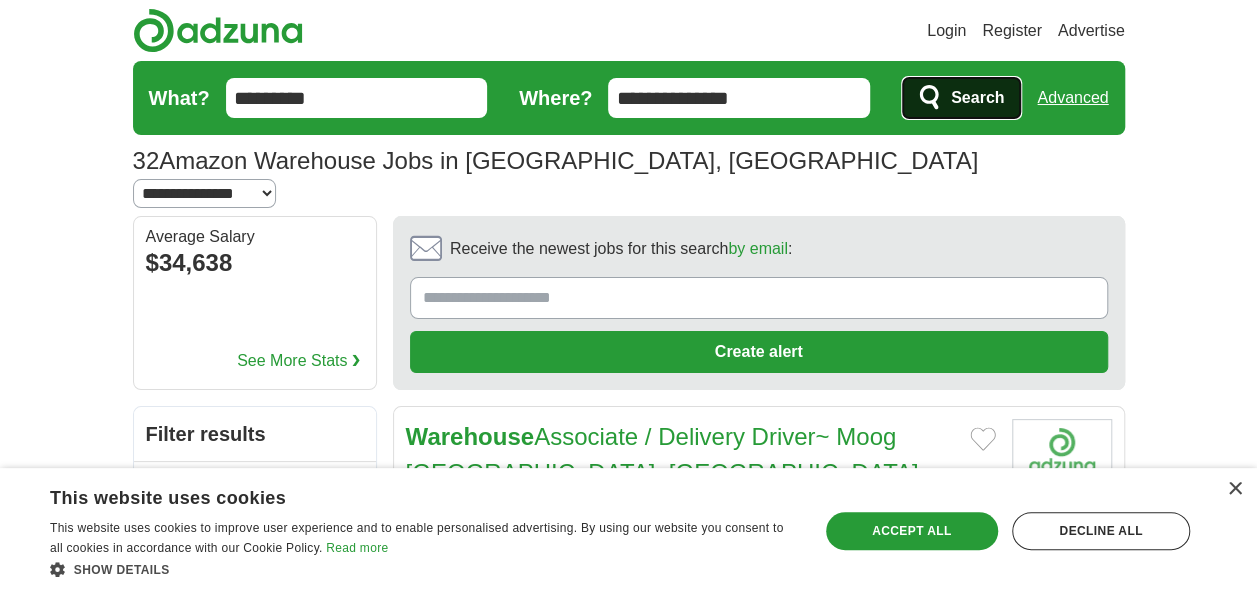 click 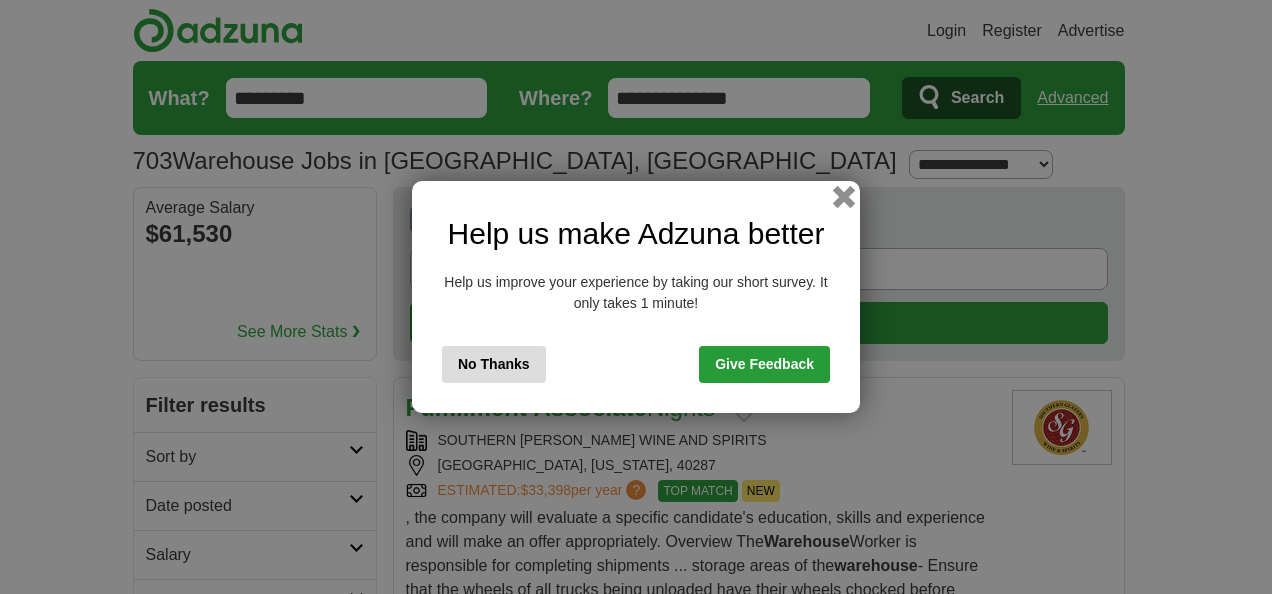 scroll, scrollTop: 0, scrollLeft: 0, axis: both 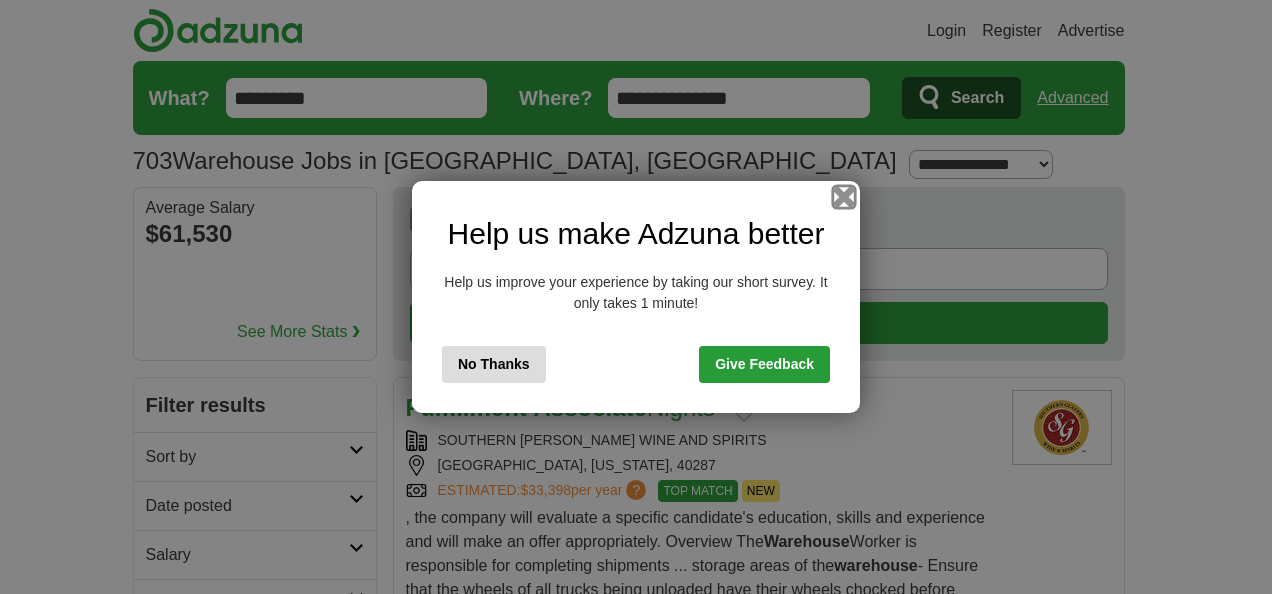 click at bounding box center (844, 197) 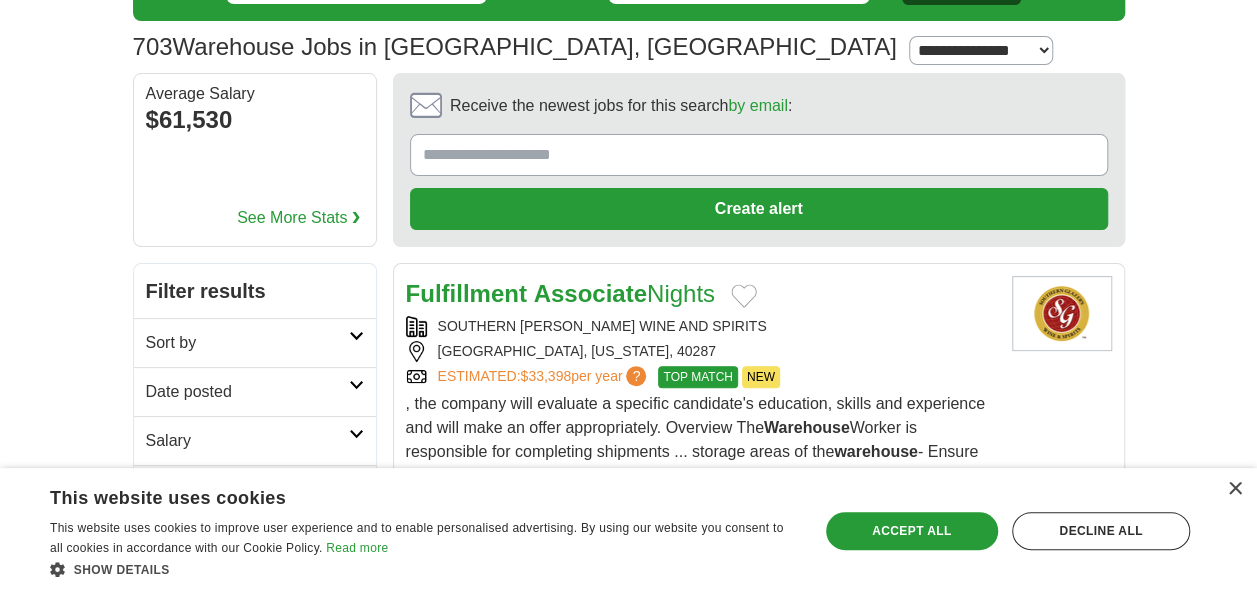 scroll, scrollTop: 0, scrollLeft: 0, axis: both 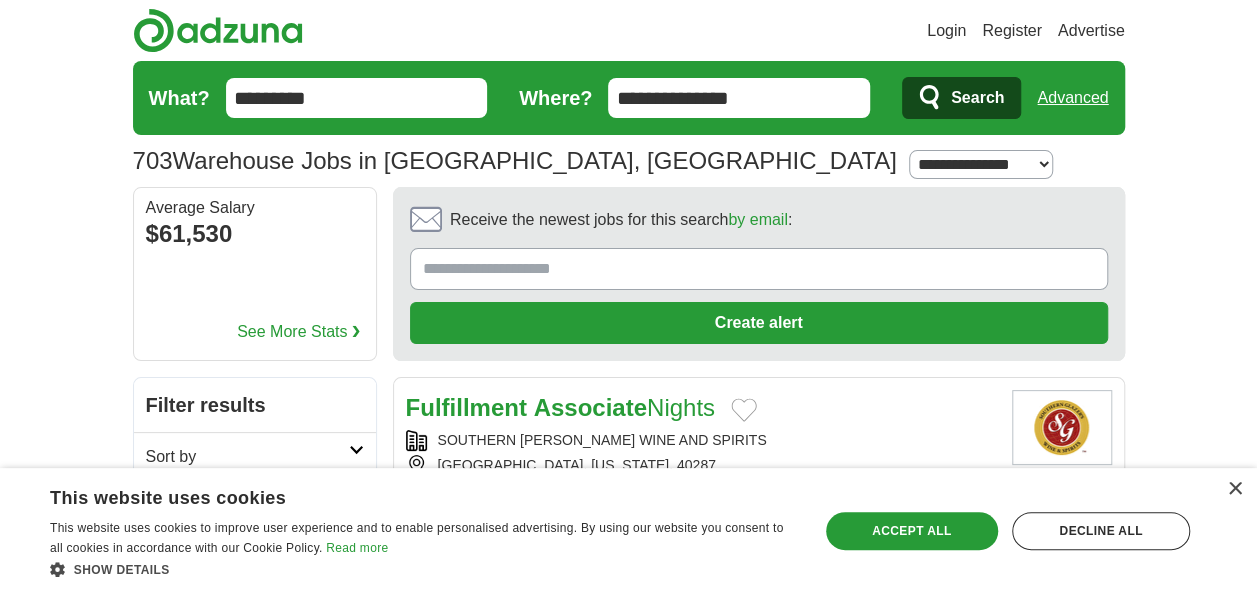 drag, startPoint x: 362, startPoint y: 95, endPoint x: 172, endPoint y: 126, distance: 192.51234 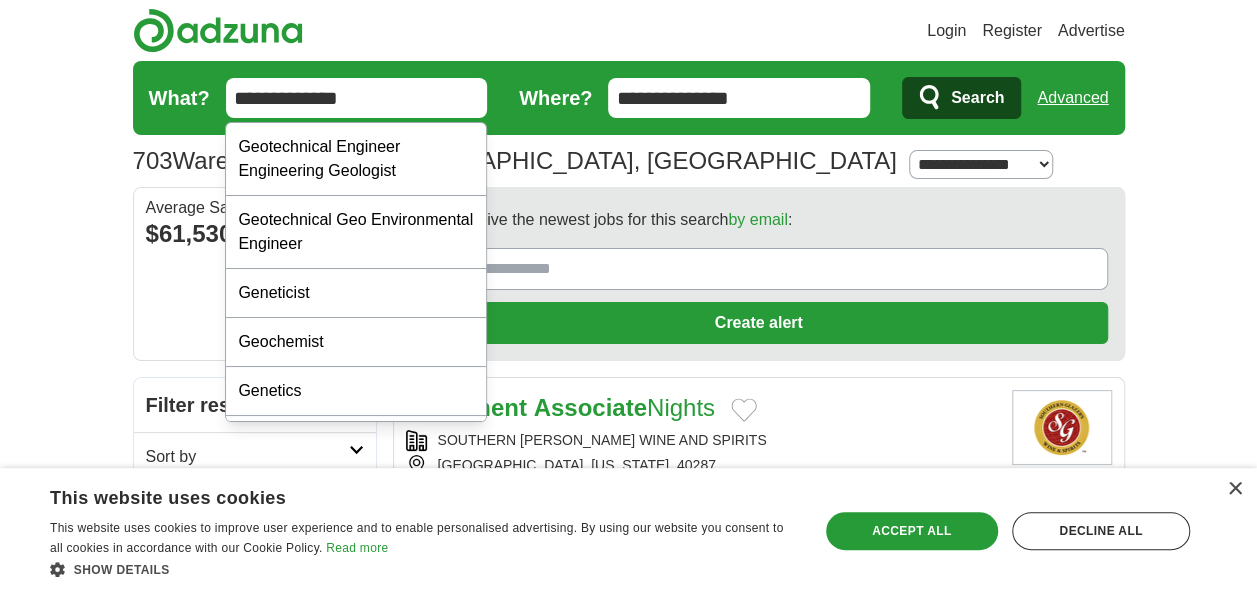 type on "**********" 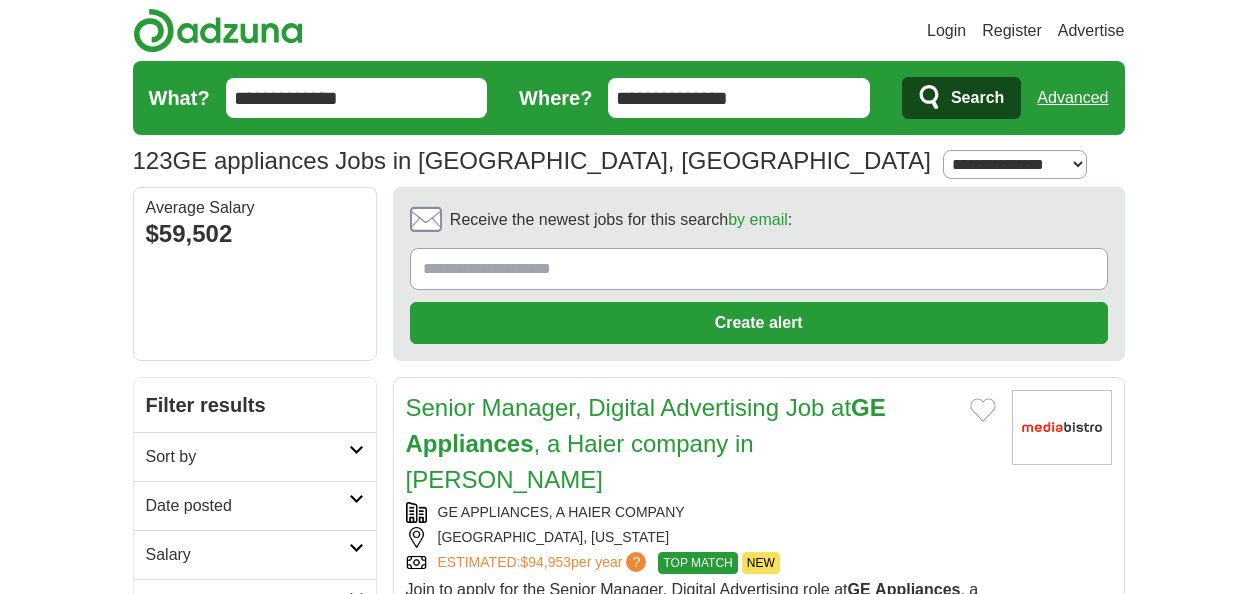 scroll, scrollTop: 0, scrollLeft: 0, axis: both 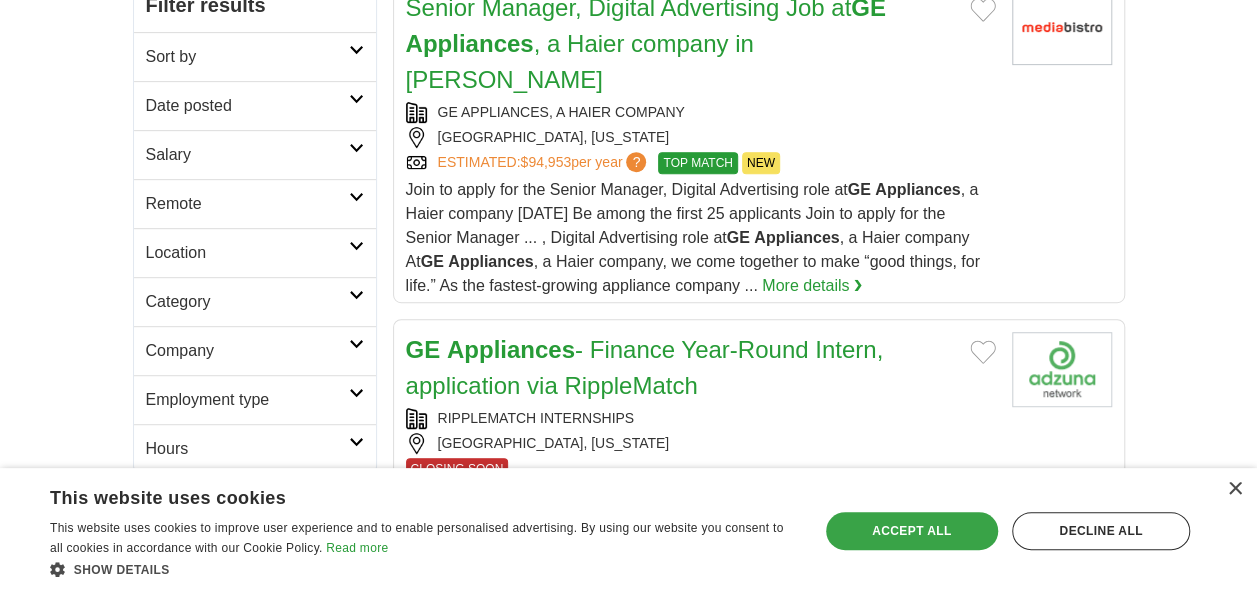 click on "Accept all" at bounding box center (912, 531) 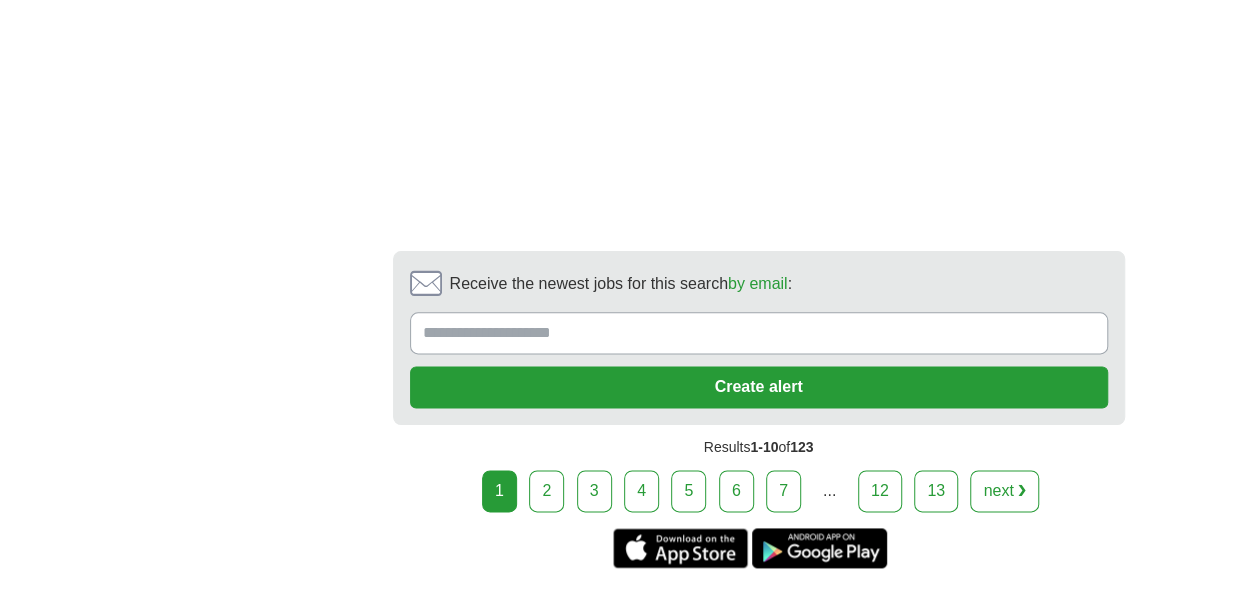 scroll, scrollTop: 4731, scrollLeft: 0, axis: vertical 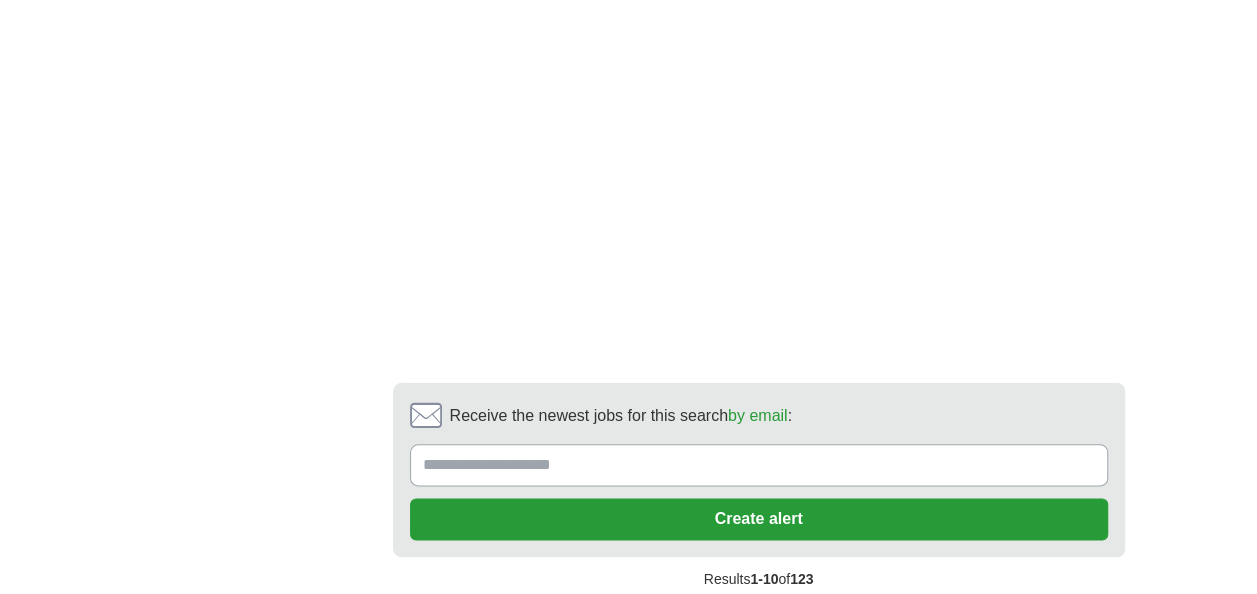 click on "2" at bounding box center [546, 623] 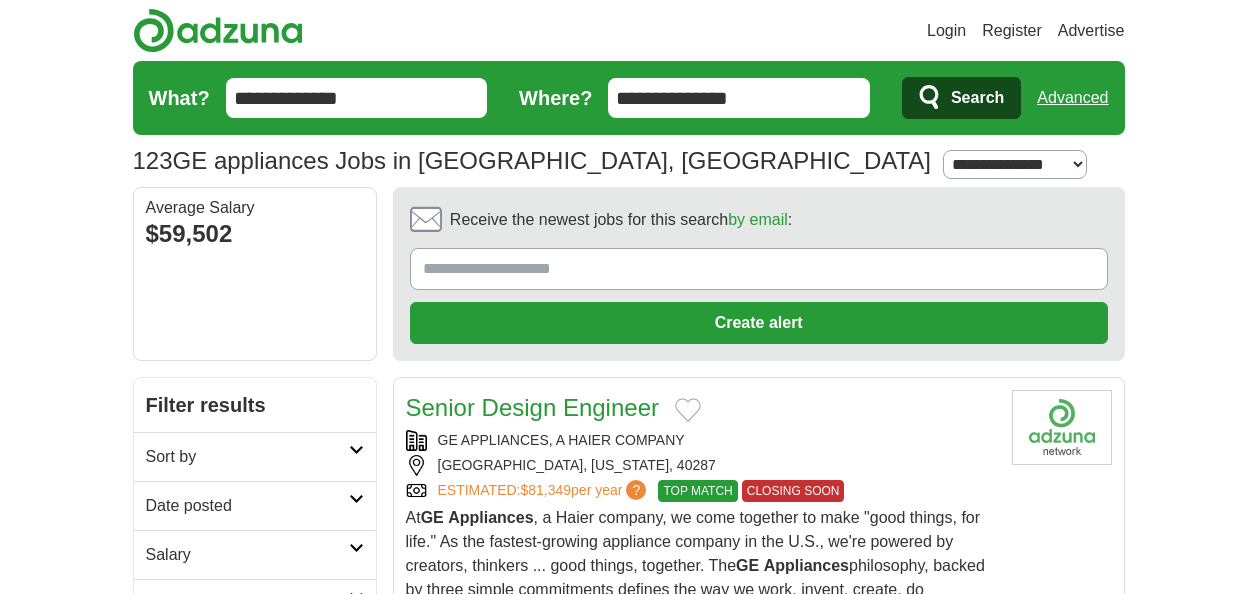 scroll, scrollTop: 800, scrollLeft: 0, axis: vertical 